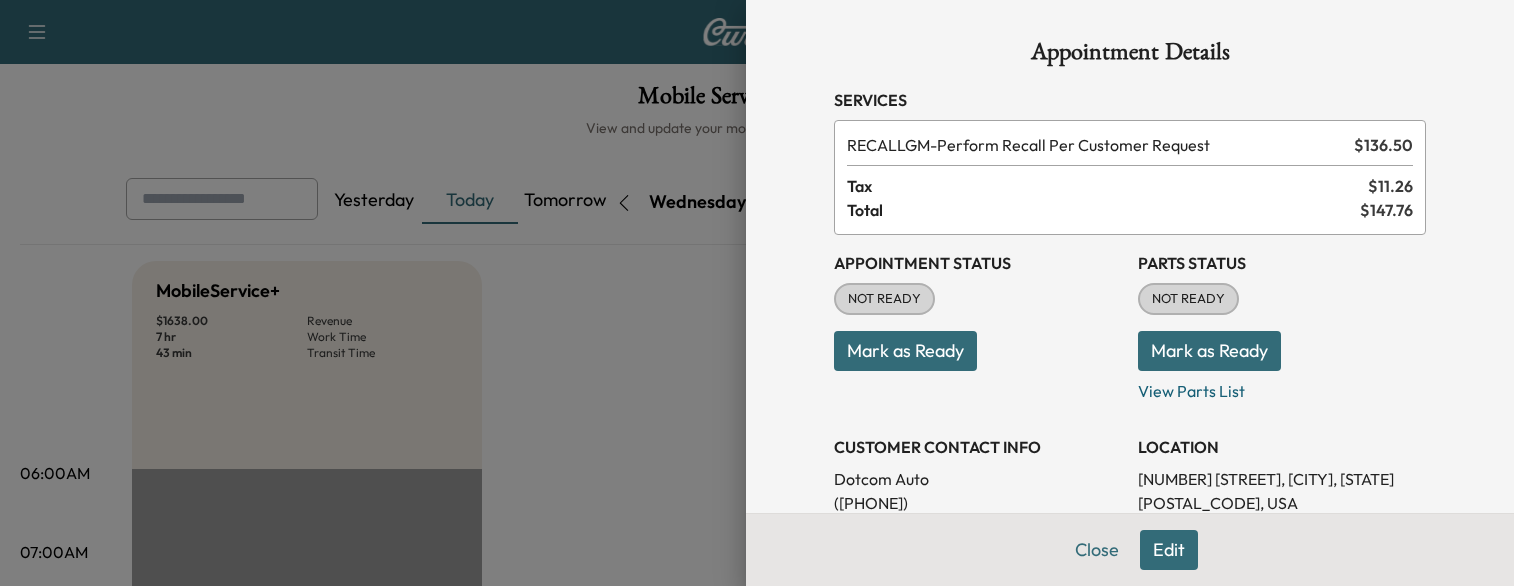 scroll, scrollTop: 802, scrollLeft: 0, axis: vertical 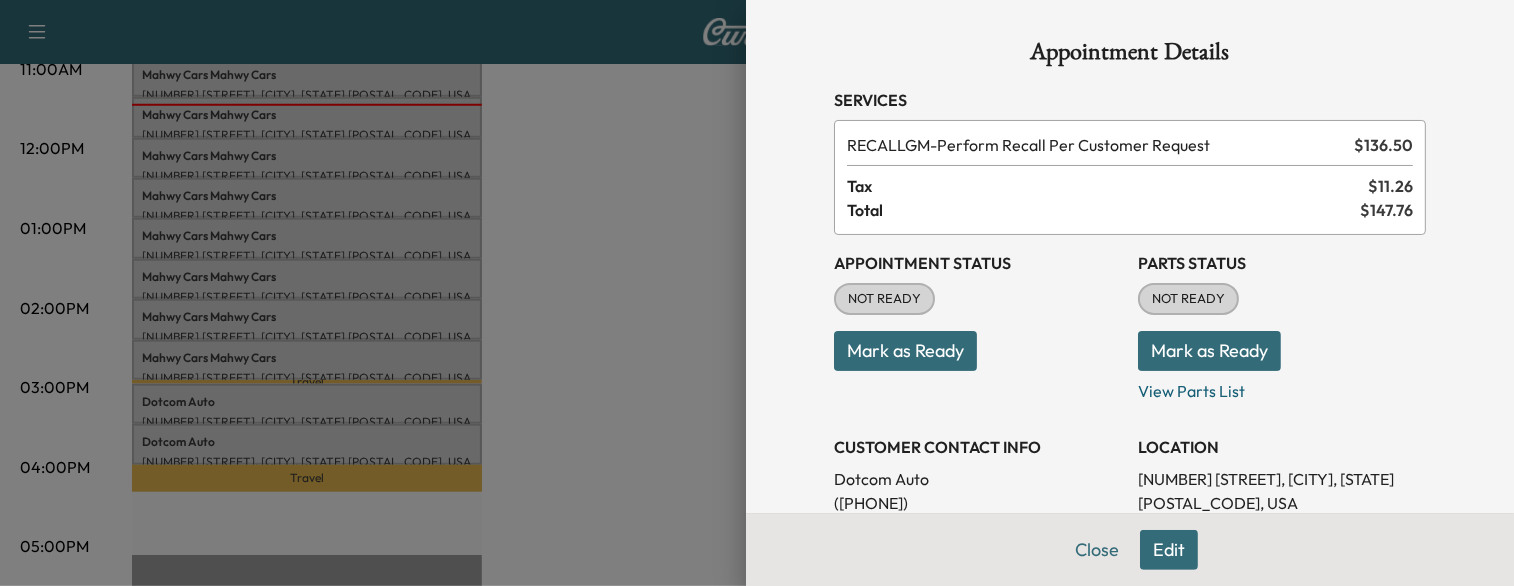 click at bounding box center [757, 293] 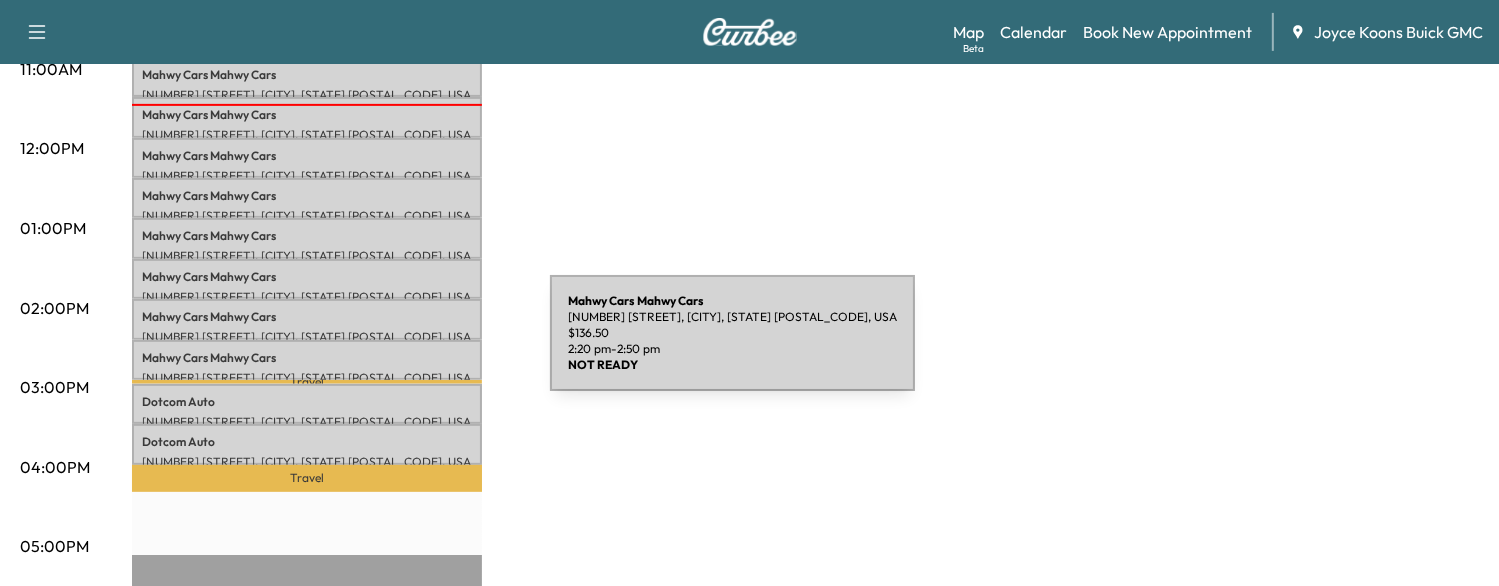 click on "MAHWY CARS   Mahwy Cars" at bounding box center (307, 358) 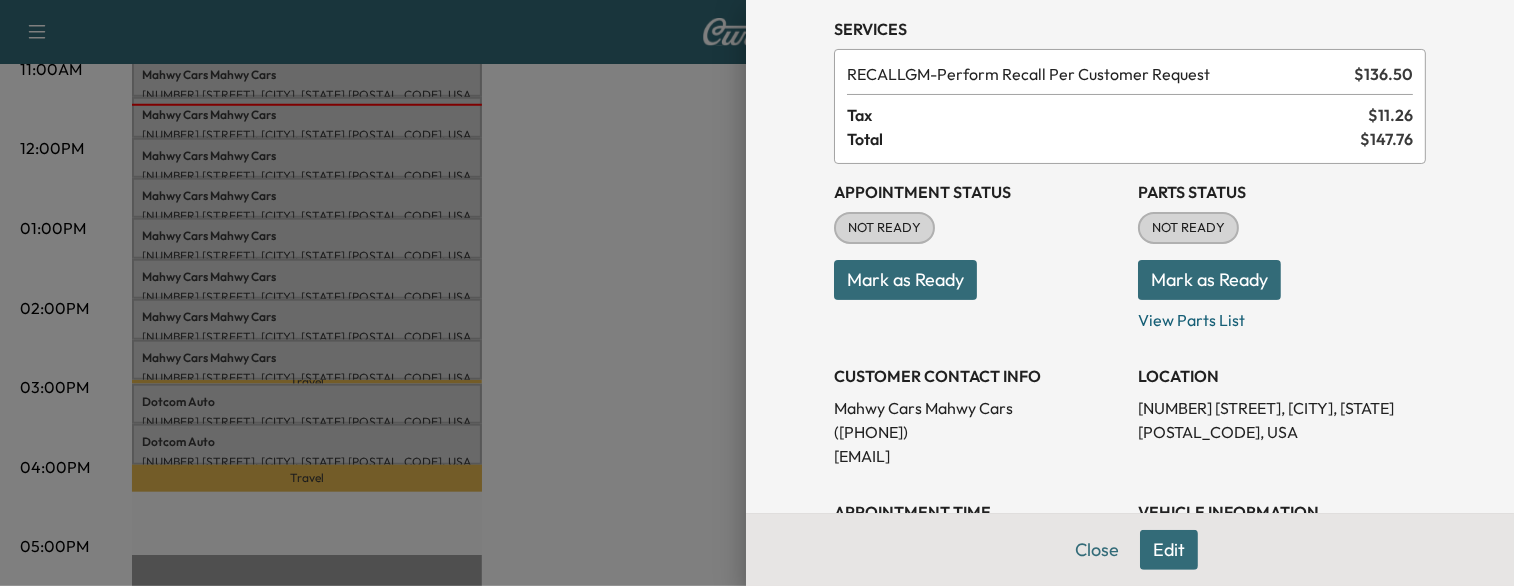 scroll, scrollTop: 68, scrollLeft: 0, axis: vertical 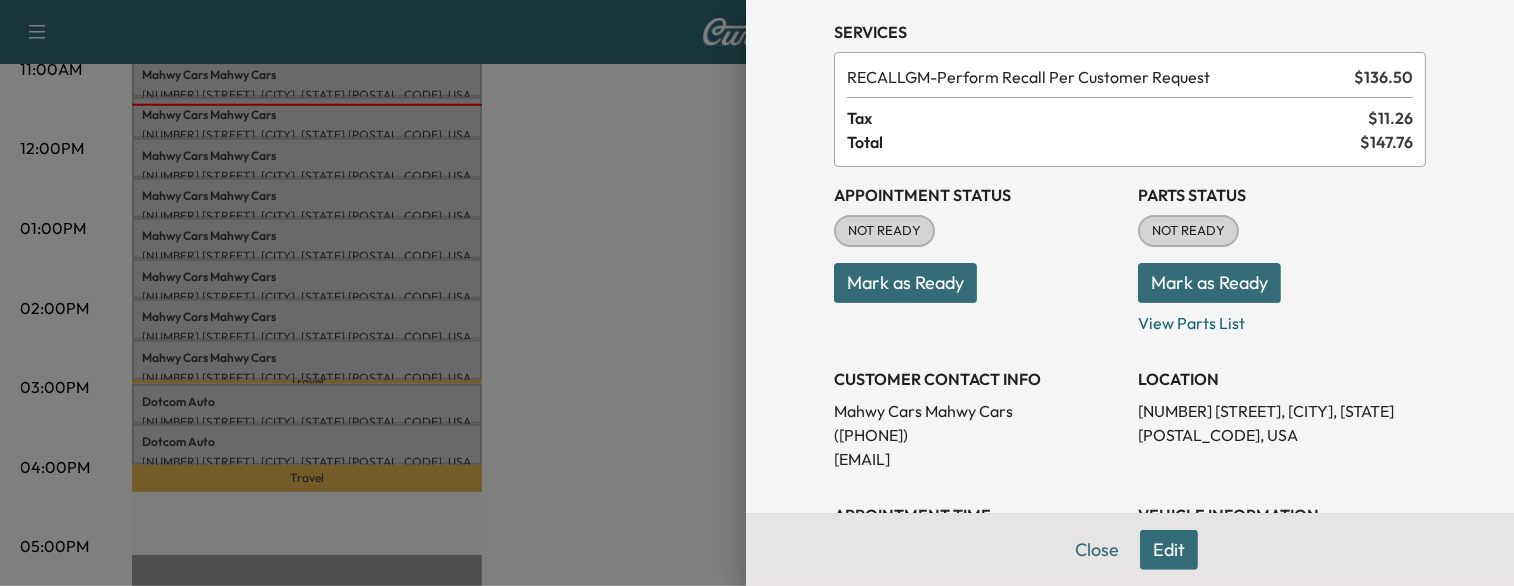 click on "Mark as Ready" at bounding box center [905, 283] 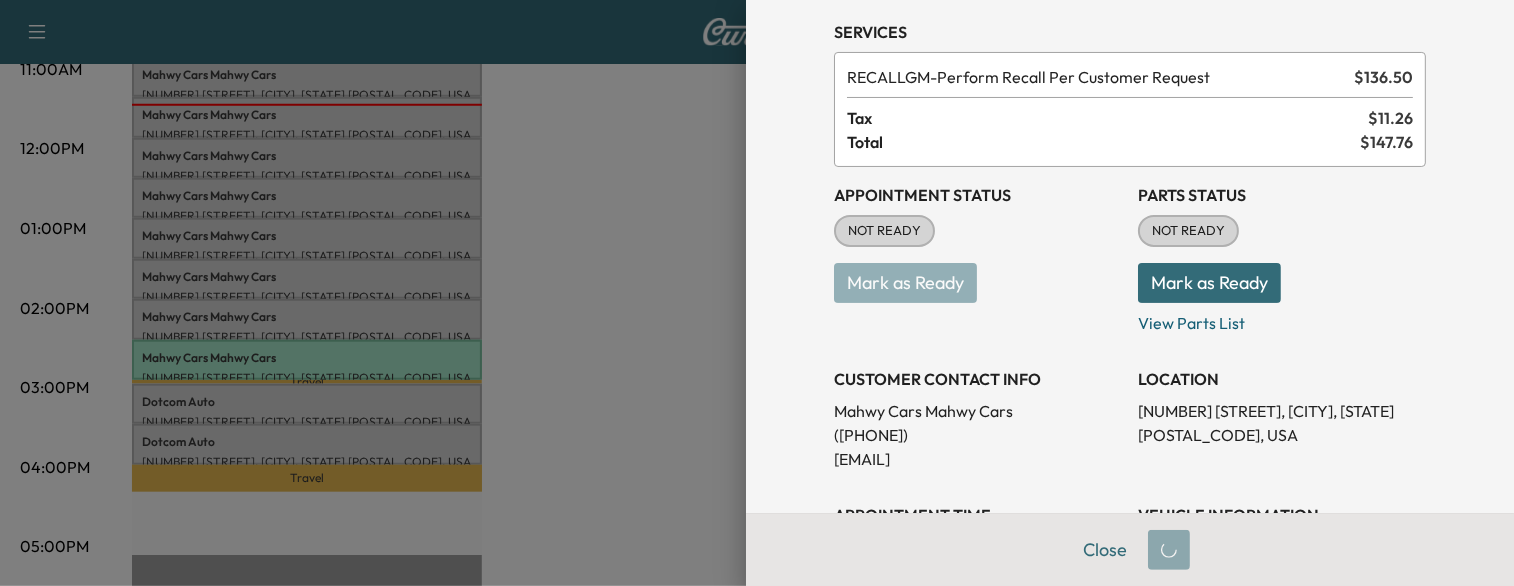 click at bounding box center [757, 293] 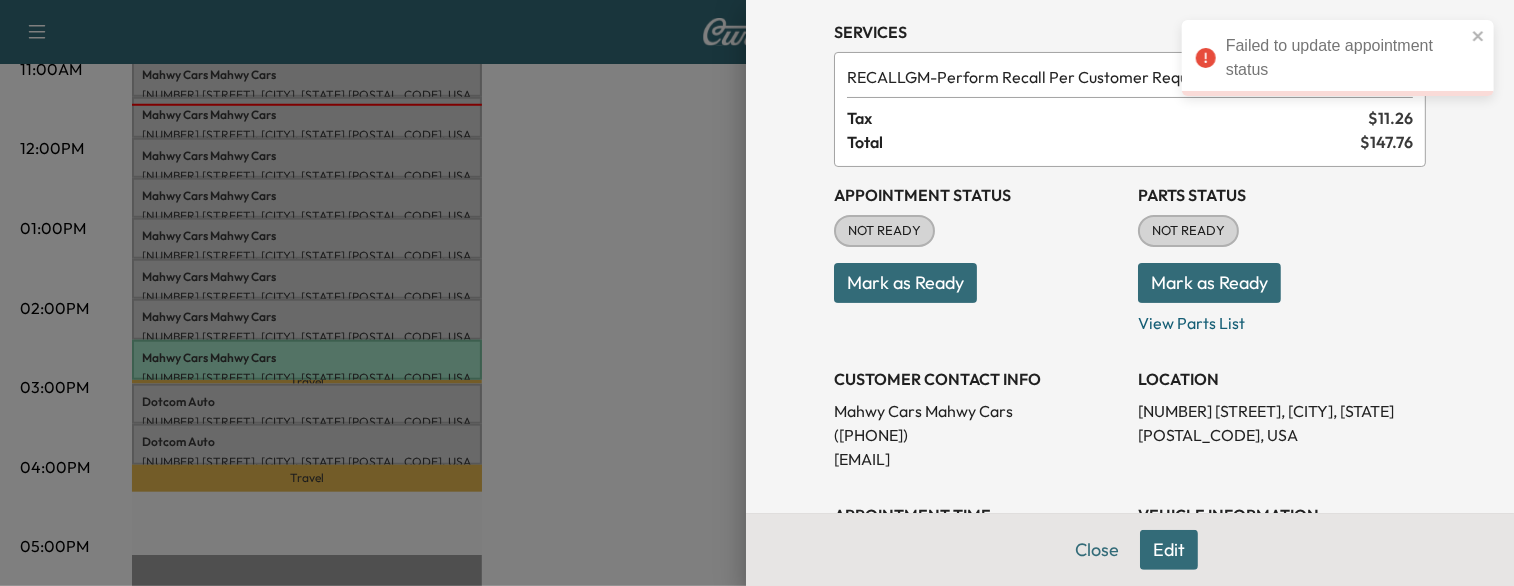 click at bounding box center [757, 293] 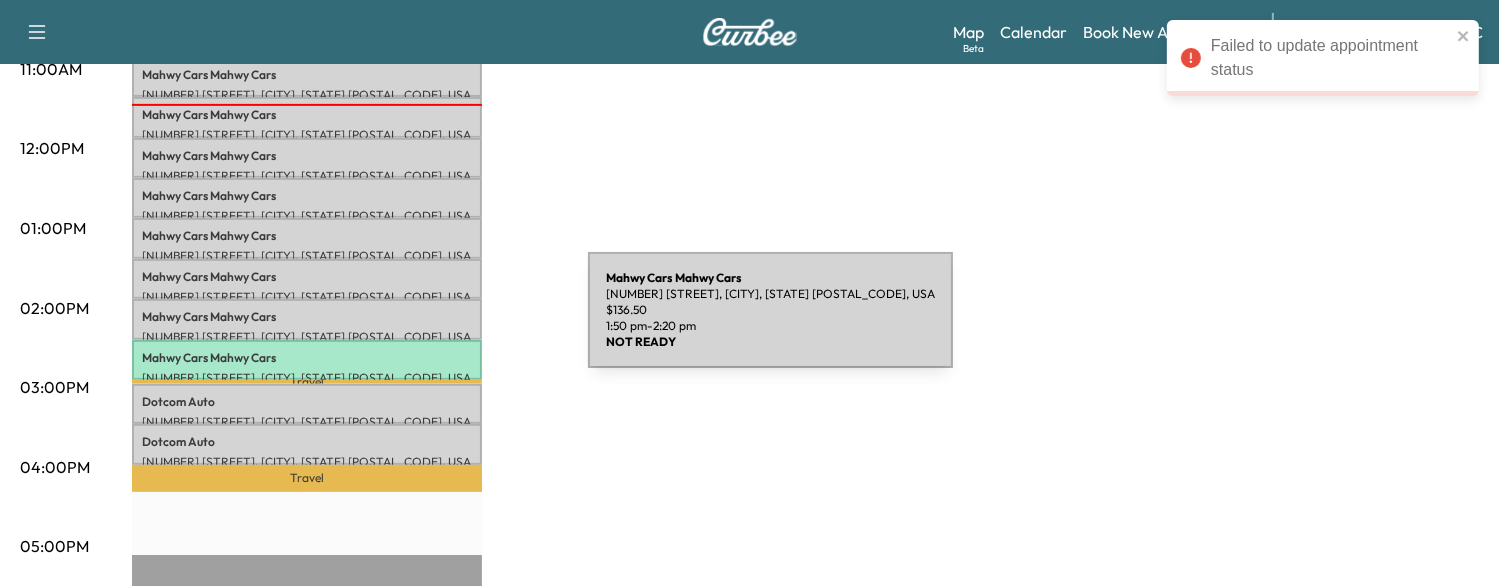 click on "[NUMBER] [STREET], [CITY], [STATE] [POSTAL_CODE], USA" at bounding box center (307, 337) 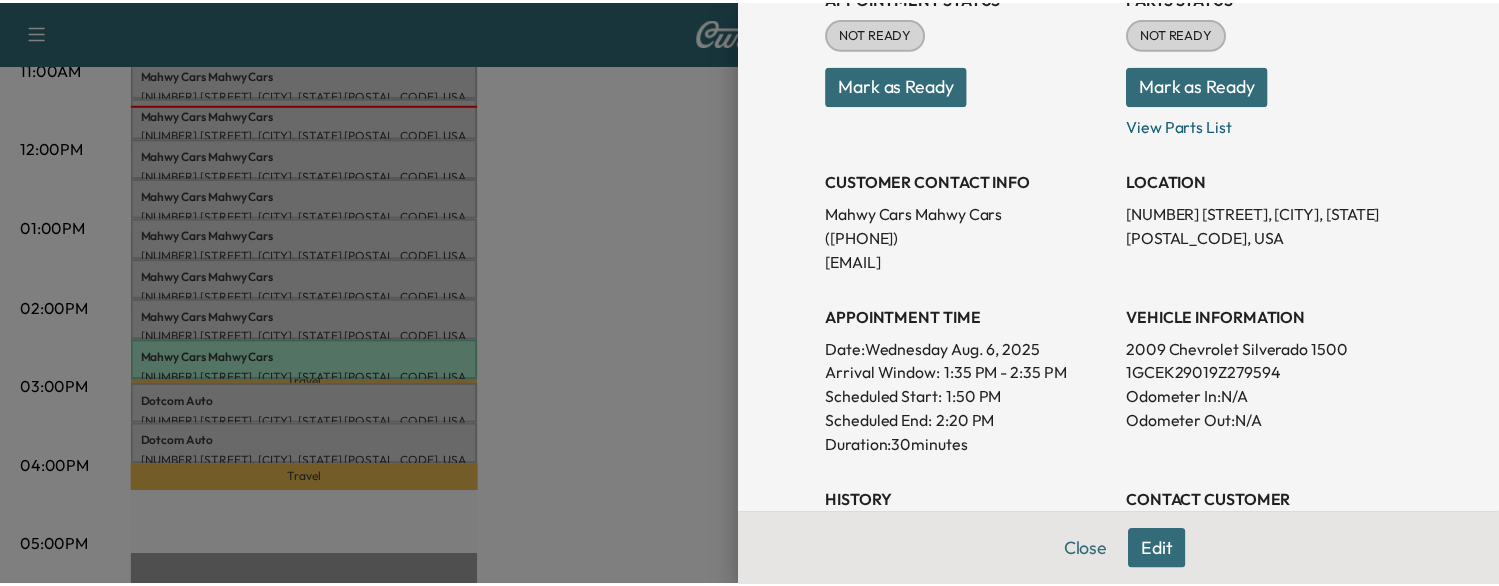 scroll, scrollTop: 267, scrollLeft: 0, axis: vertical 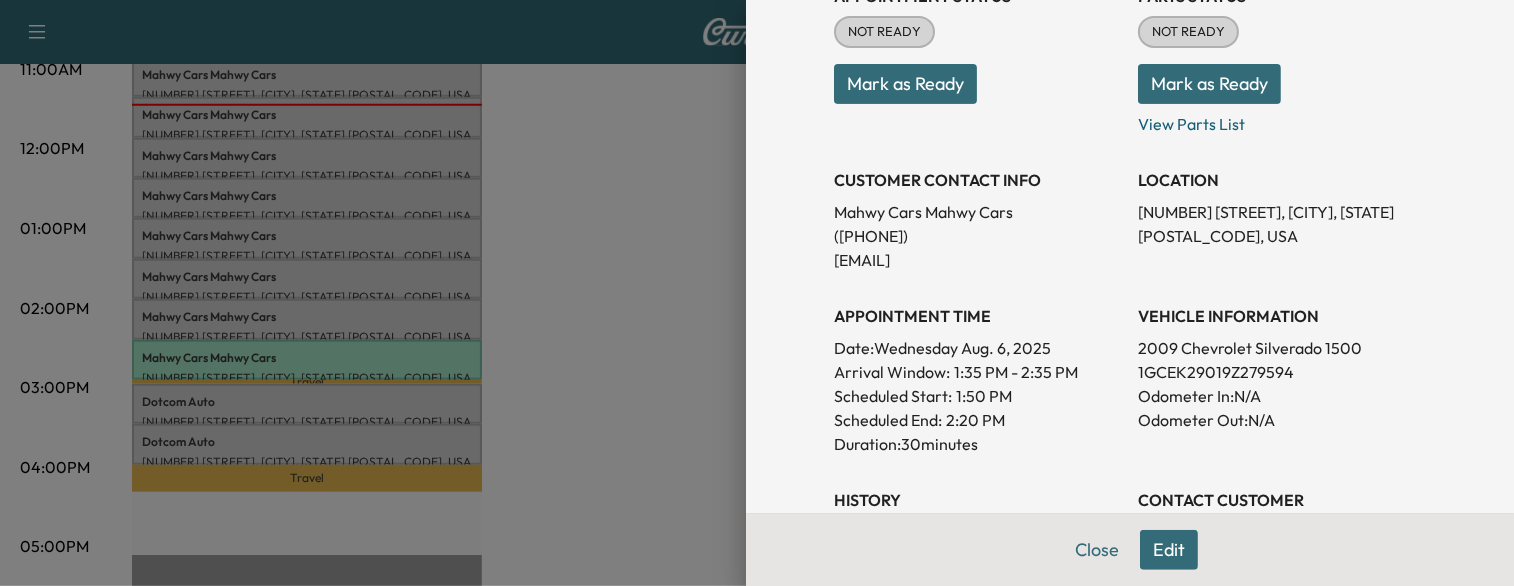 click at bounding box center [757, 293] 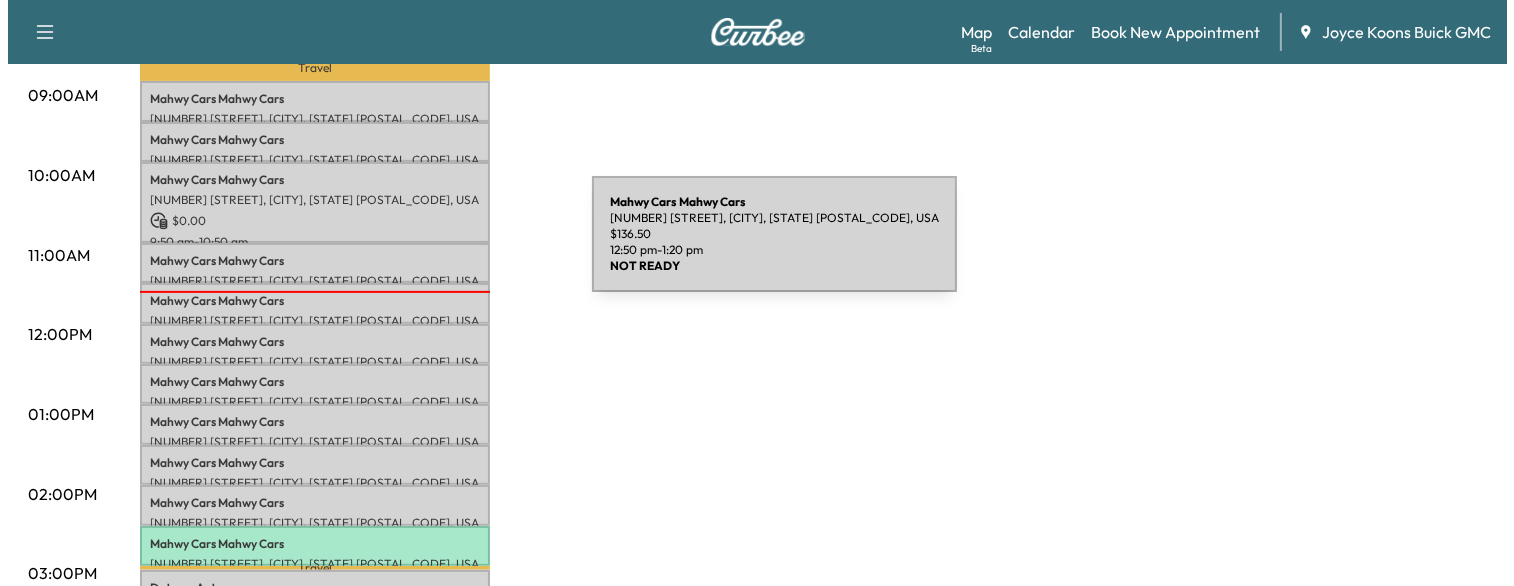 scroll, scrollTop: 560, scrollLeft: 0, axis: vertical 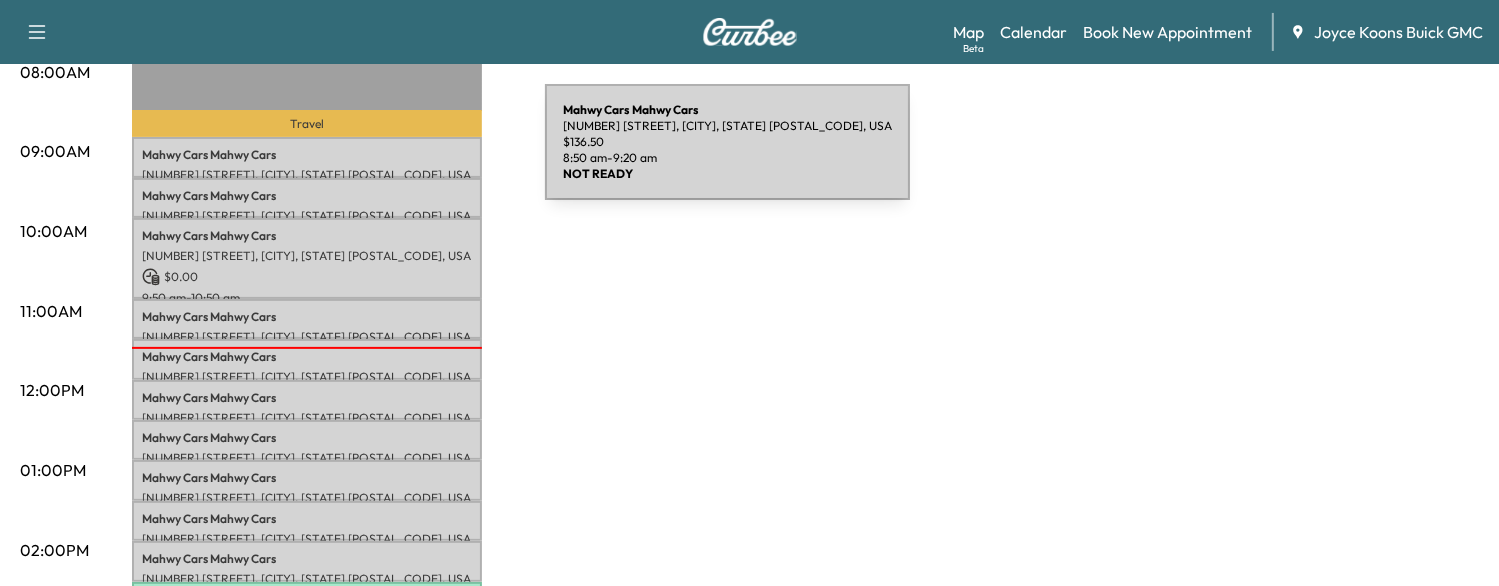 click on "MAHWY CARS   Mahwy Cars" at bounding box center [307, 155] 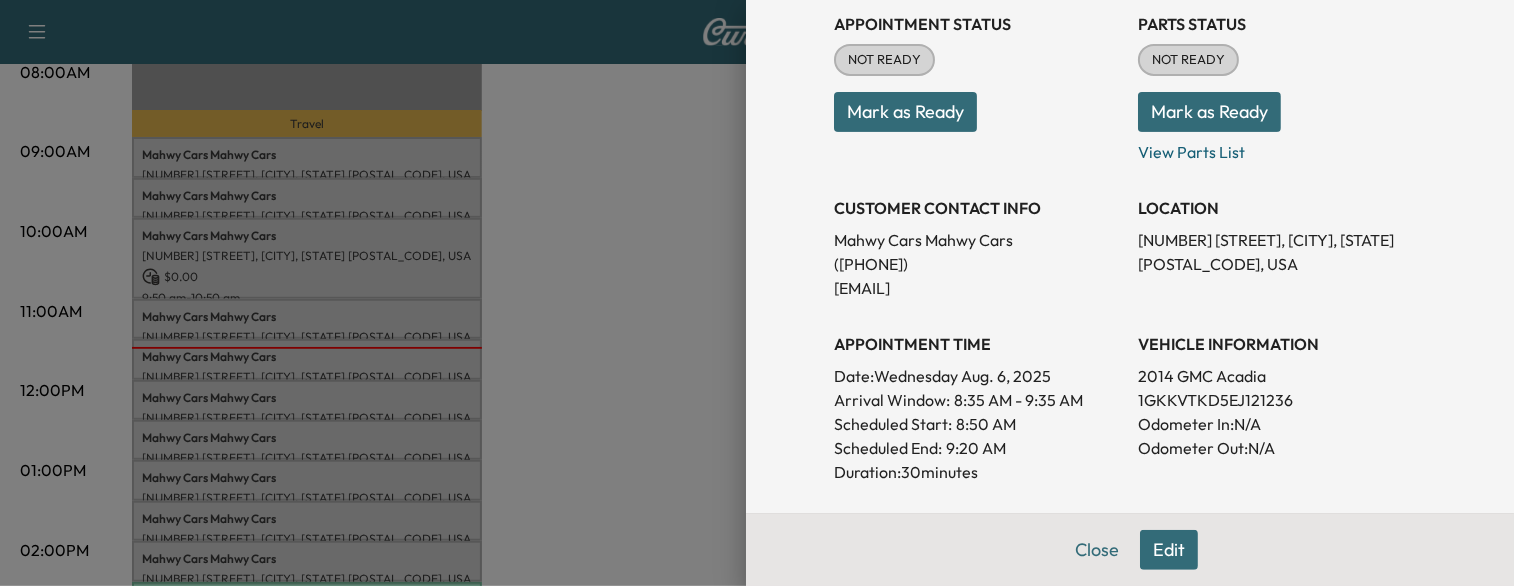 scroll, scrollTop: 250, scrollLeft: 0, axis: vertical 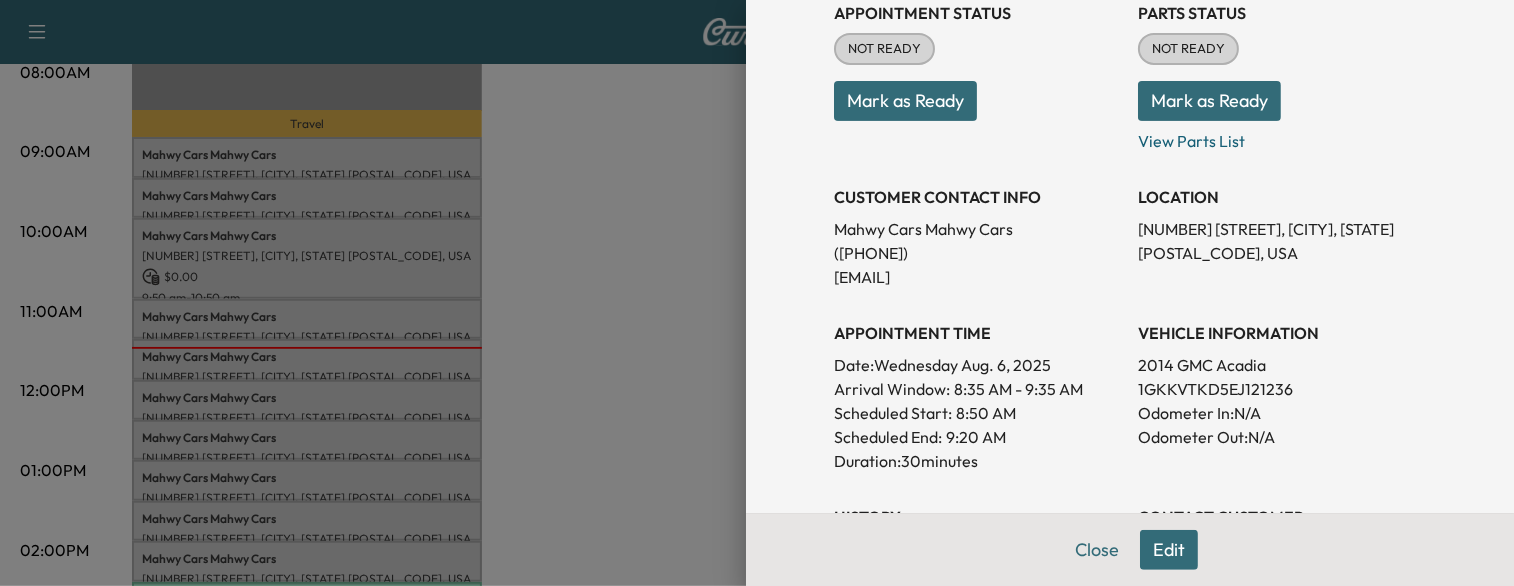 click on "Mark as Ready" at bounding box center [905, 101] 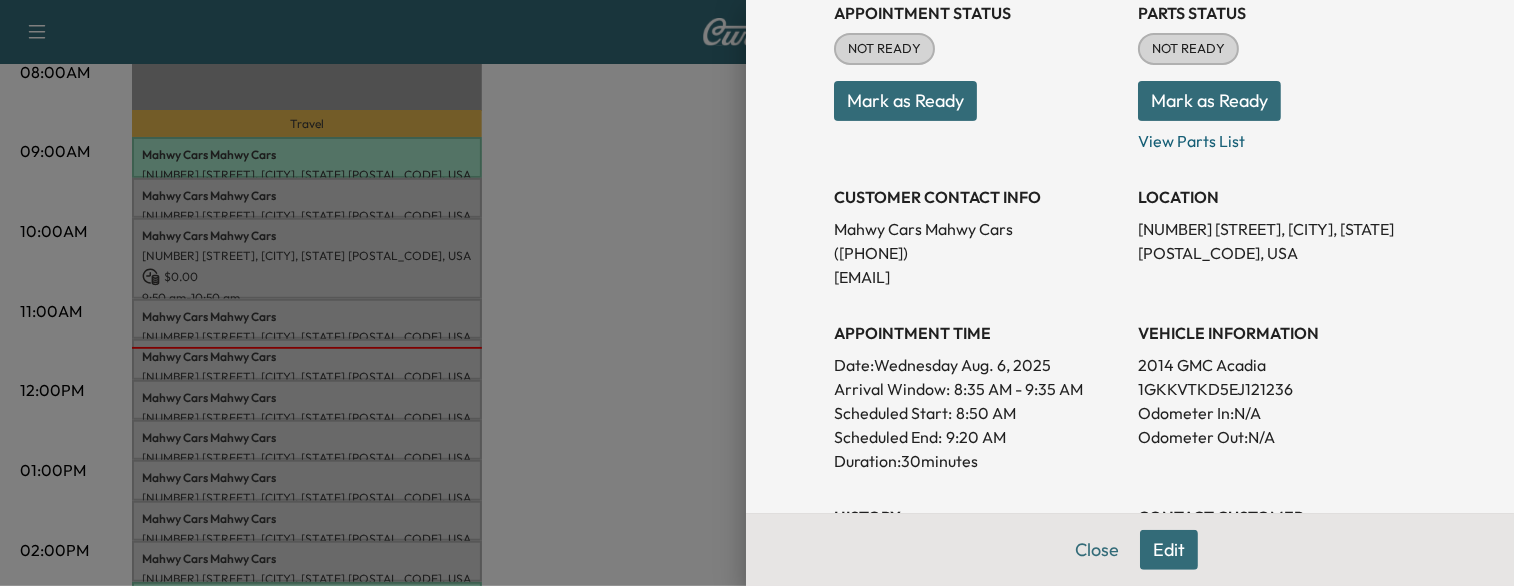 click at bounding box center [757, 293] 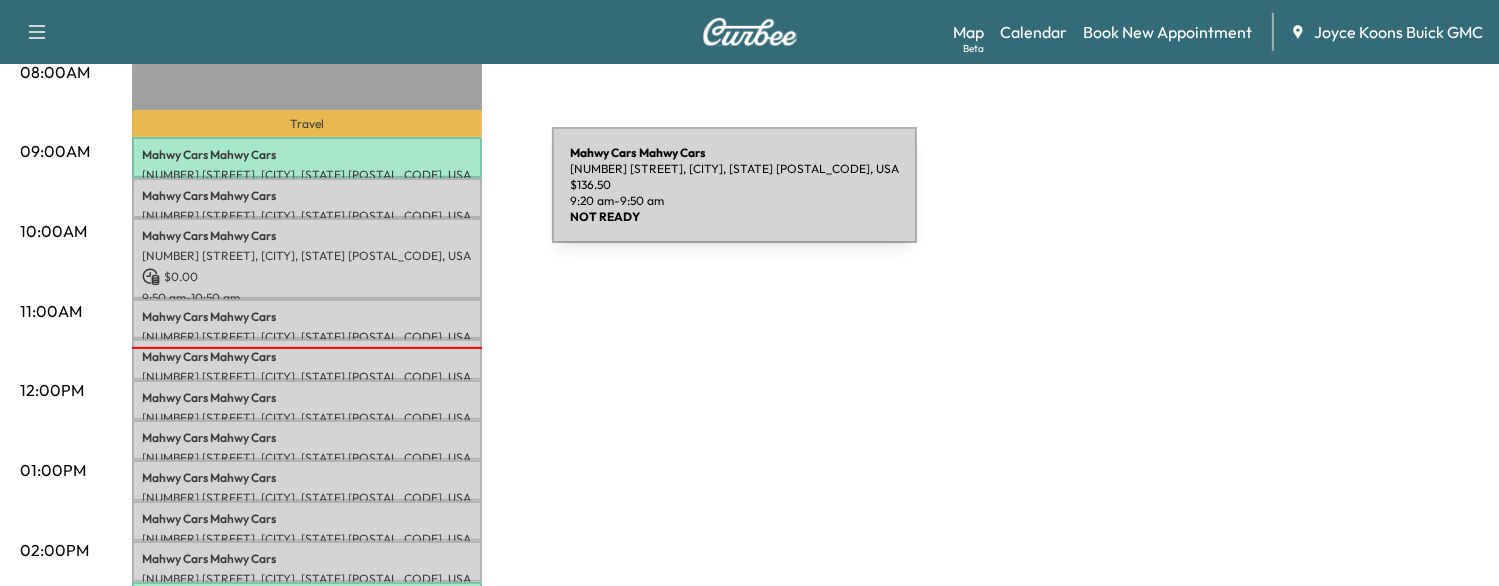 click on "MAHWY CARS   Mahwy Cars" at bounding box center [307, 196] 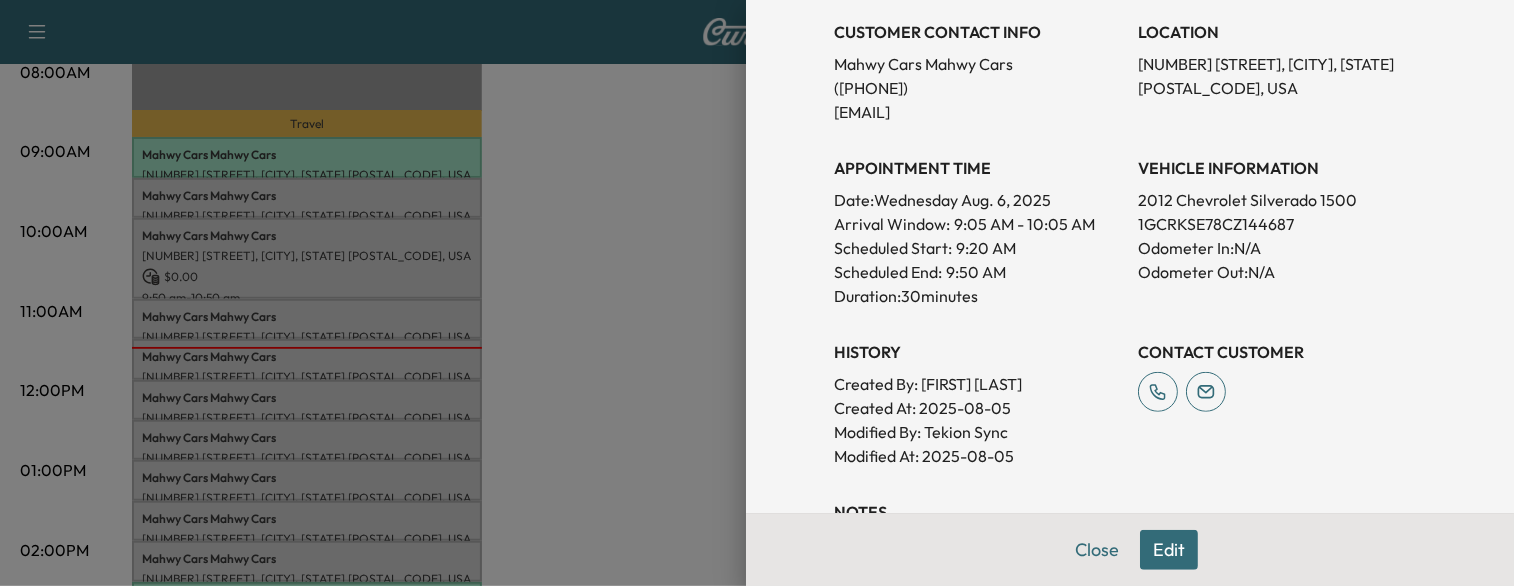 scroll, scrollTop: 416, scrollLeft: 0, axis: vertical 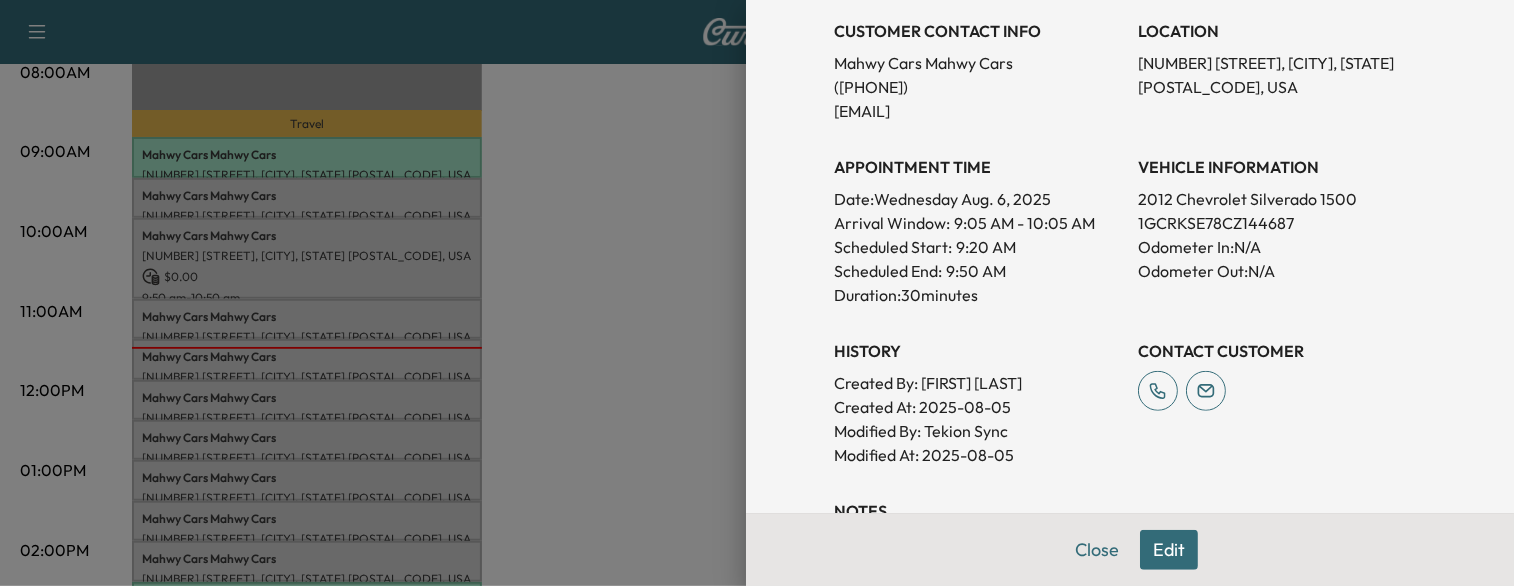 click at bounding box center [757, 293] 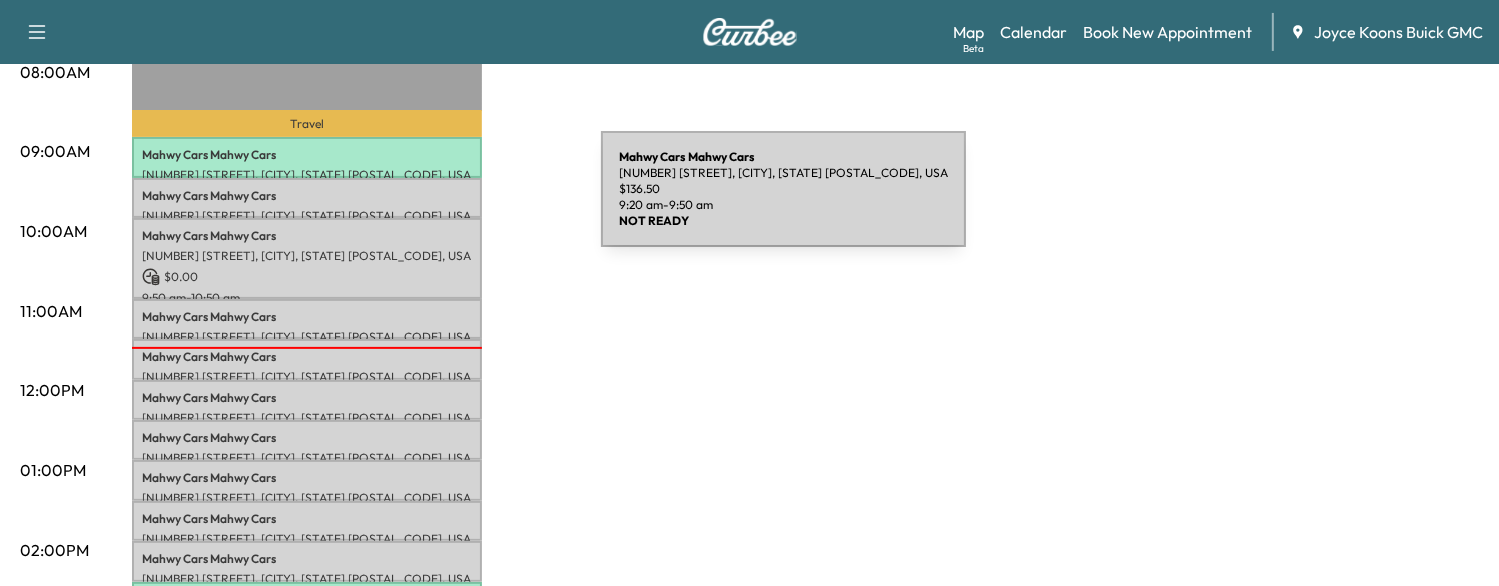 click on "MAHWY CARS   Mahwy Cars [NUMBER] [STREET], [CITY], [STATE] [POSTAL_CODE], USA   $ 136.50 [TIME]  -  [TIME]" at bounding box center (307, 198) 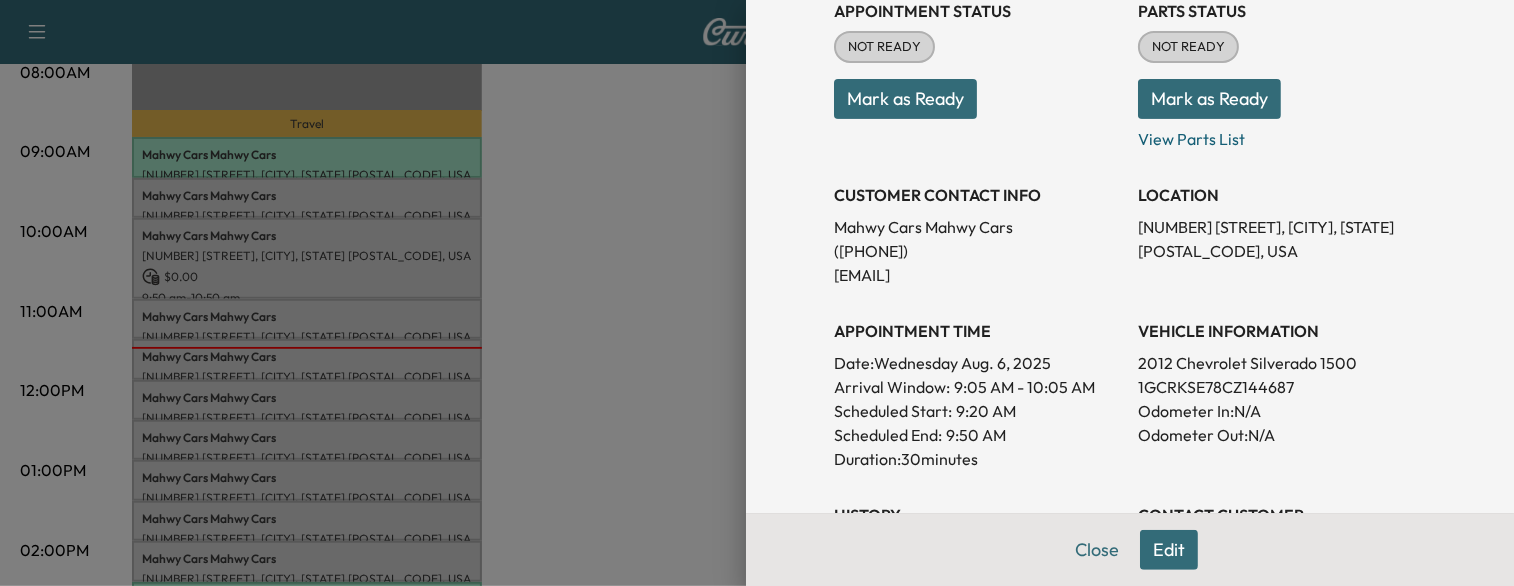 scroll, scrollTop: 254, scrollLeft: 0, axis: vertical 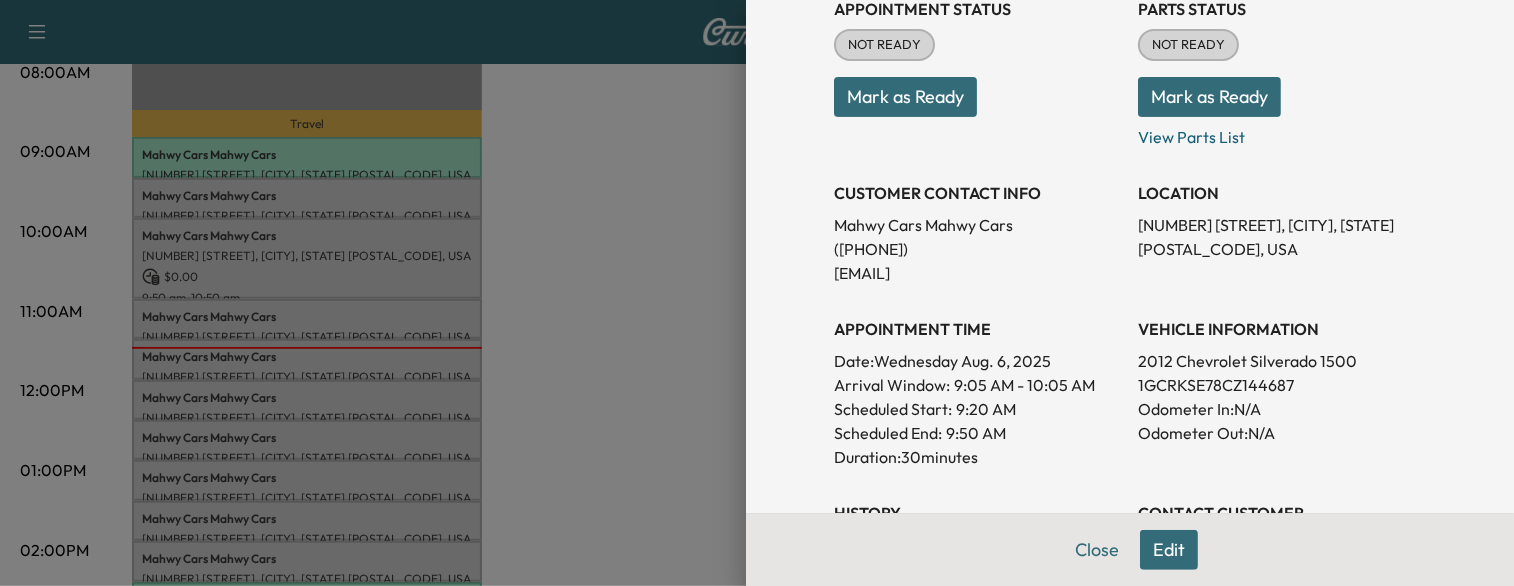 click at bounding box center (757, 293) 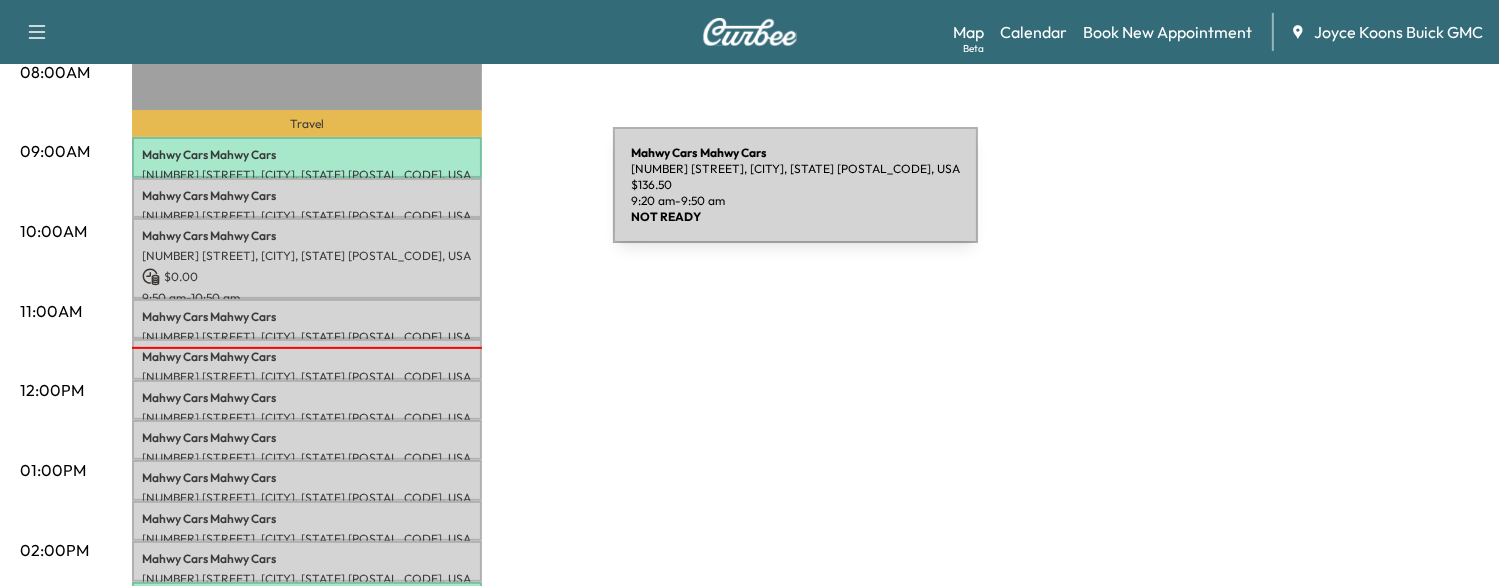 click on "MAHWY CARS   Mahwy Cars" at bounding box center [307, 196] 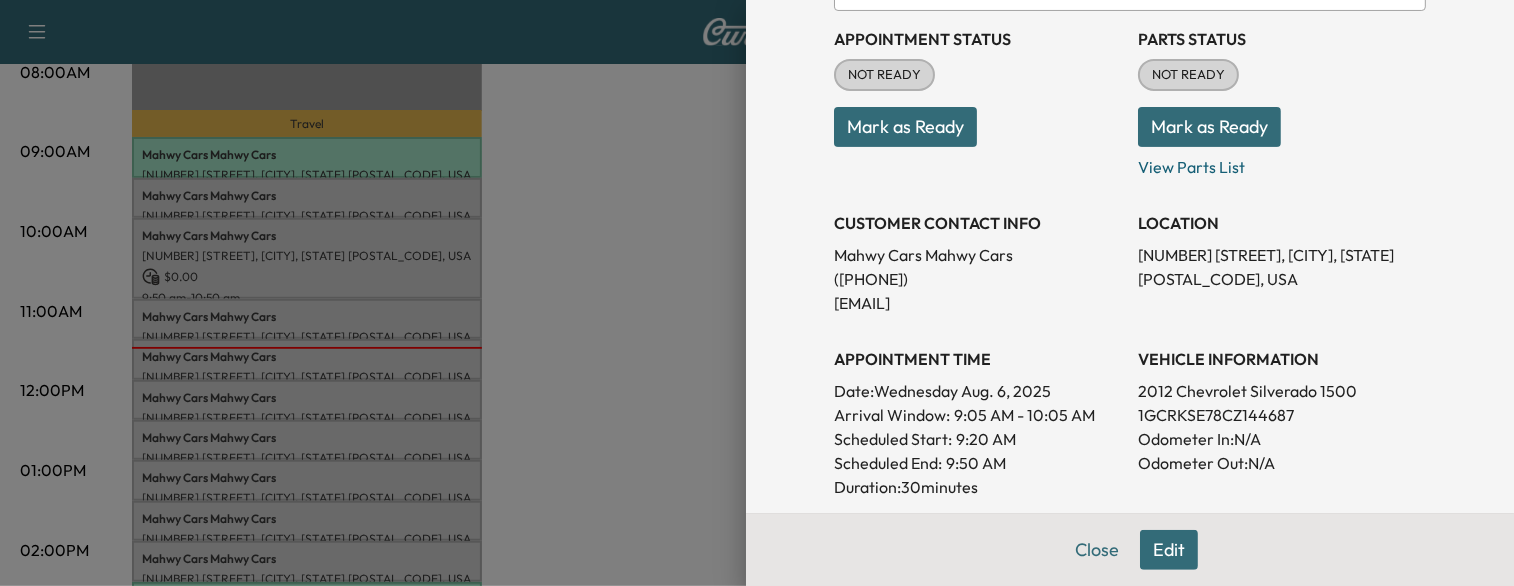 scroll, scrollTop: 230, scrollLeft: 0, axis: vertical 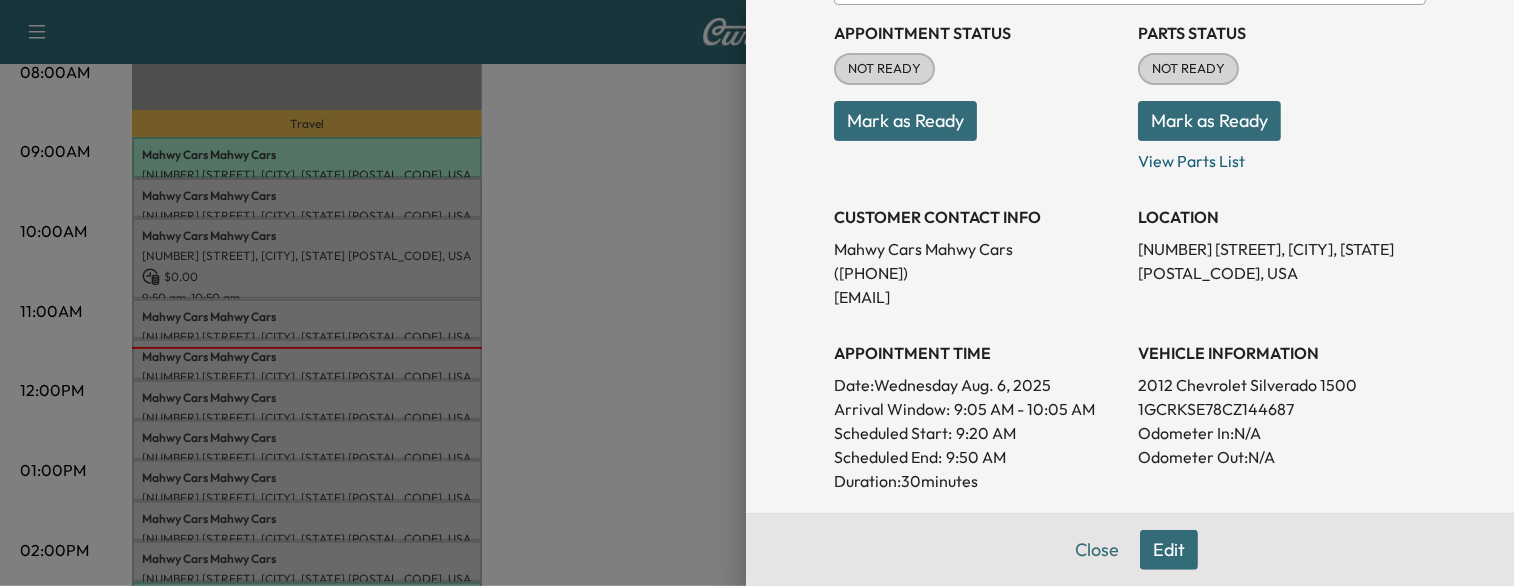 click at bounding box center [757, 293] 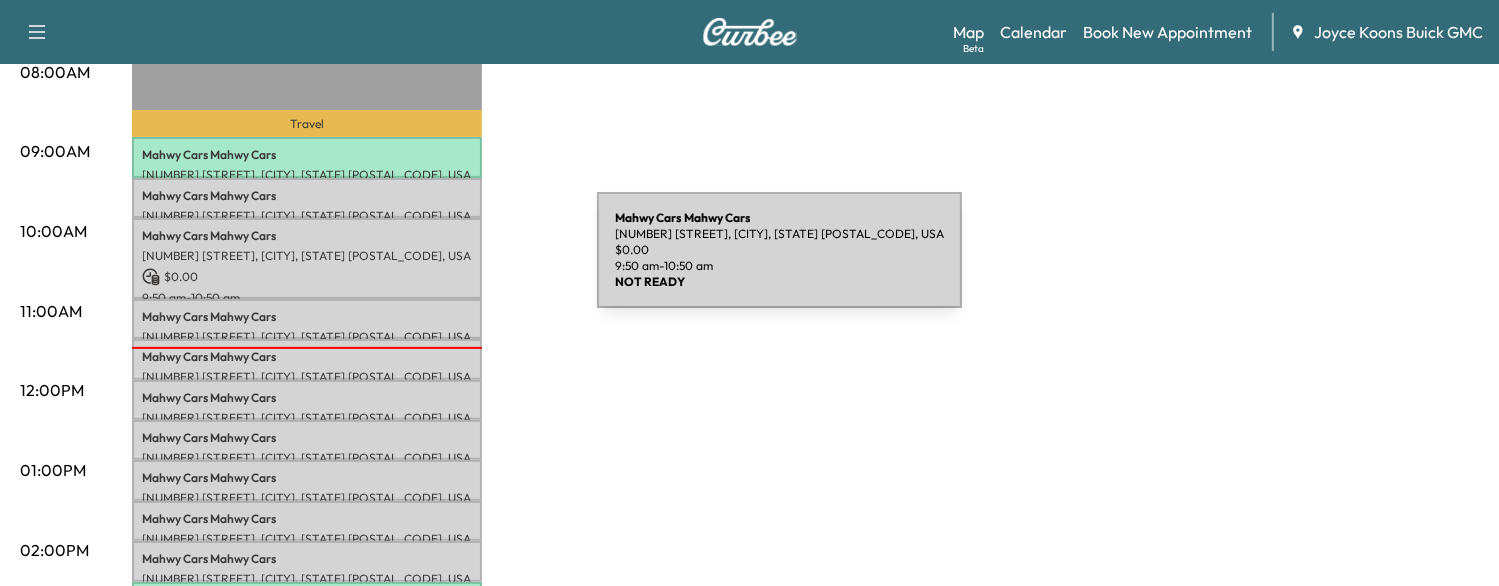 click on "MAHWY CARS   Mahwy Cars [NUMBER] [STREET], [CITY], [STATE] [POSTAL_CODE], USA   $ 0.00 [TIME]  -  [TIME]" at bounding box center (307, 258) 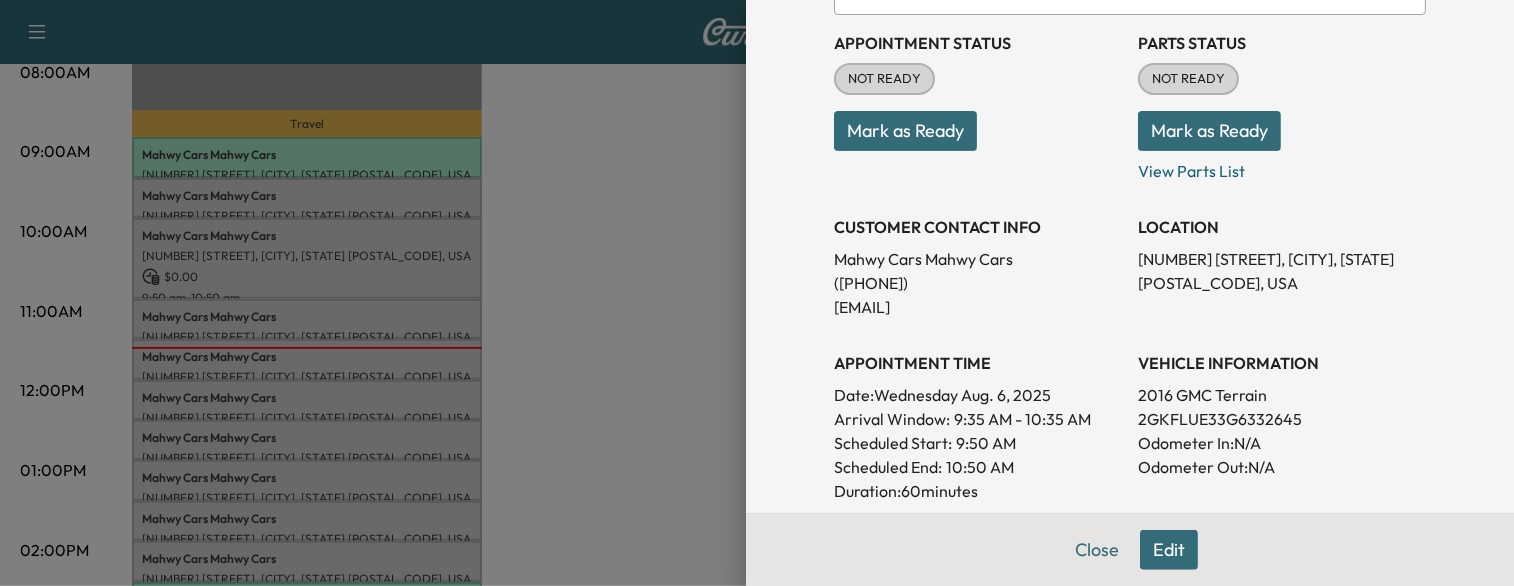 scroll, scrollTop: 234, scrollLeft: 0, axis: vertical 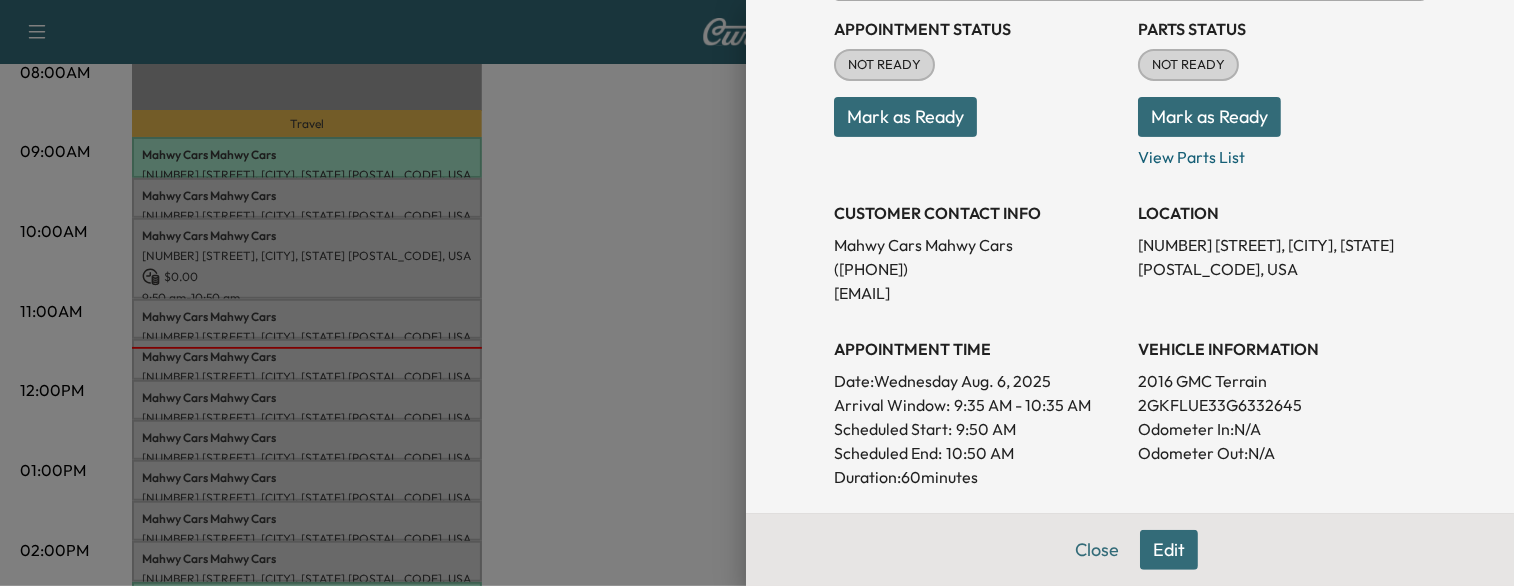 click on "Mark as Ready" at bounding box center (905, 117) 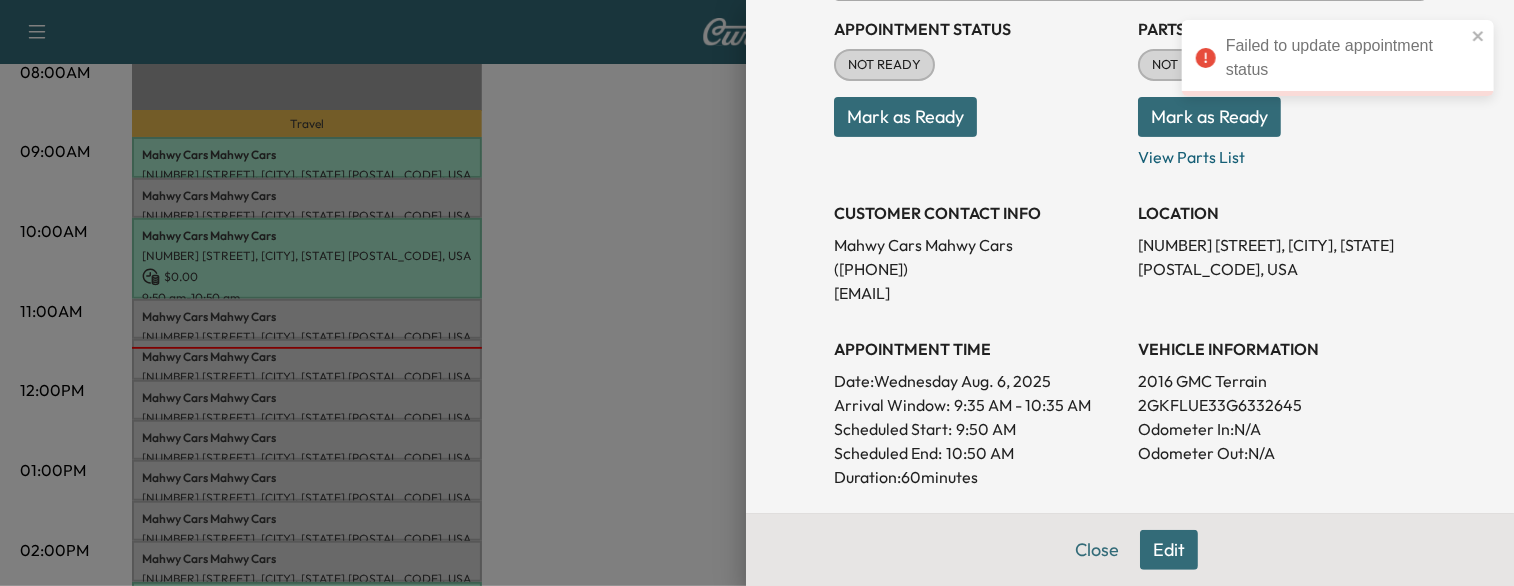 click at bounding box center (757, 293) 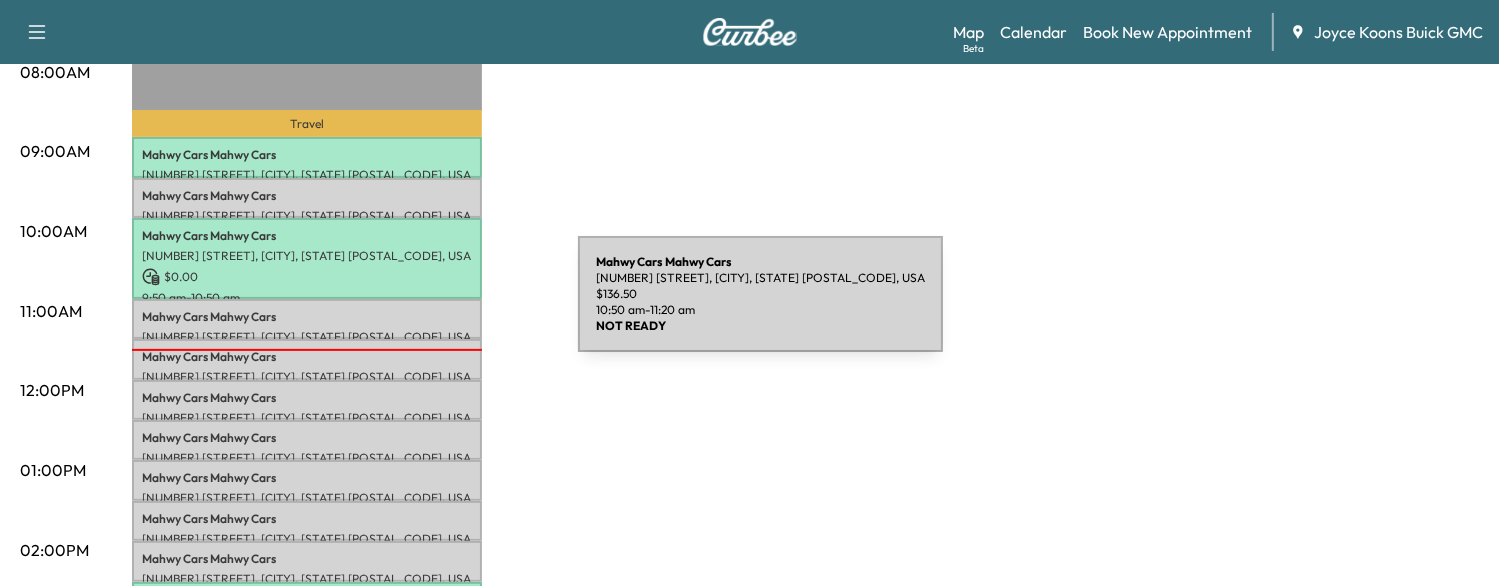 click on "MAHWY CARS   Mahwy Cars" at bounding box center (307, 317) 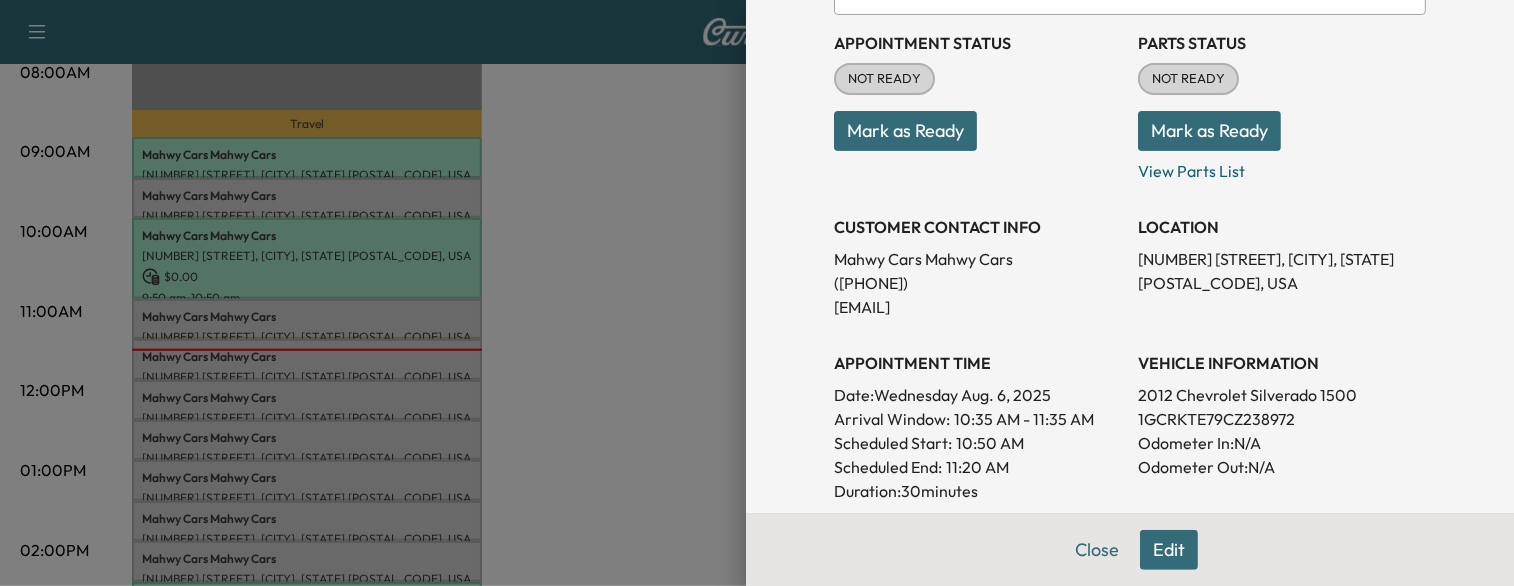 scroll, scrollTop: 220, scrollLeft: 0, axis: vertical 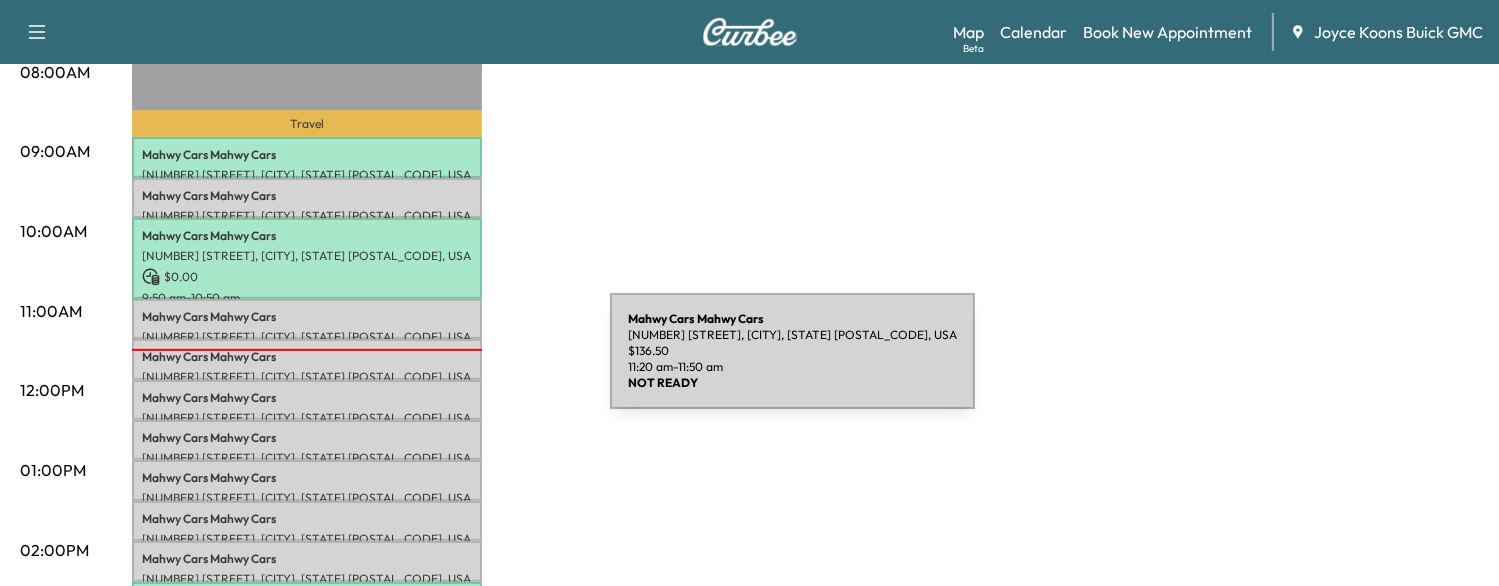 click on "[NUMBER] [STREET], [CITY], [STATE] [POSTAL_CODE], USA" at bounding box center [307, 377] 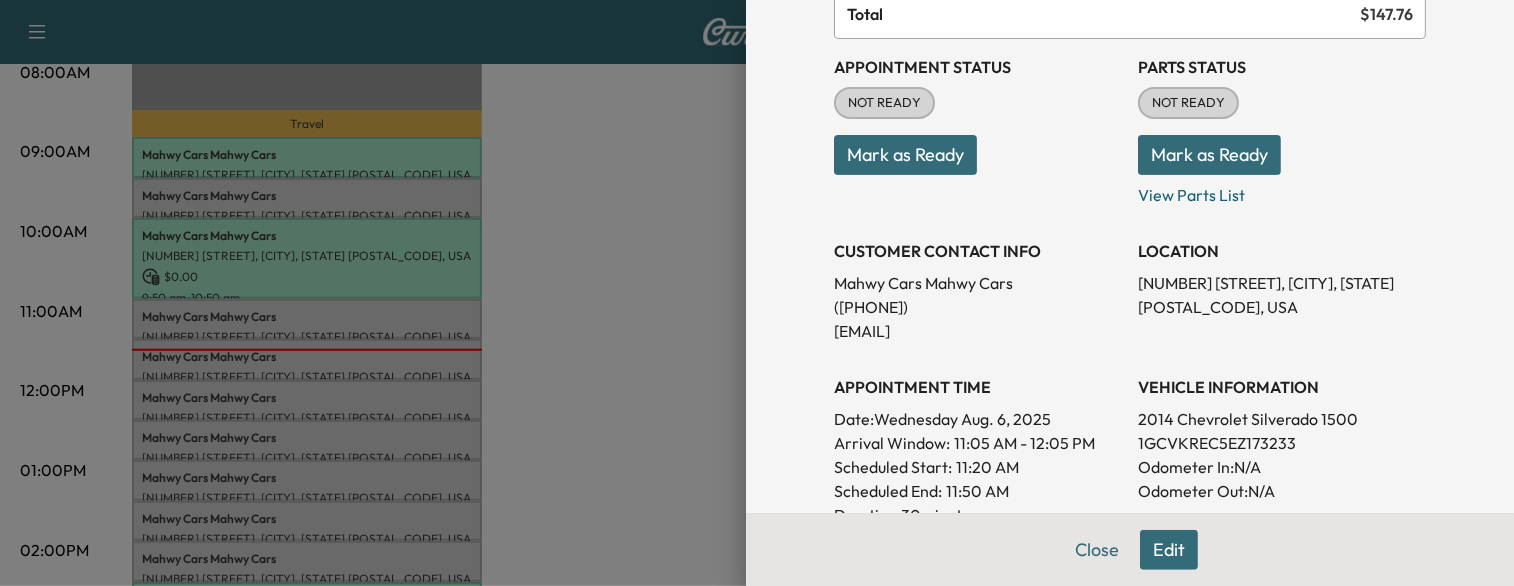 scroll, scrollTop: 208, scrollLeft: 0, axis: vertical 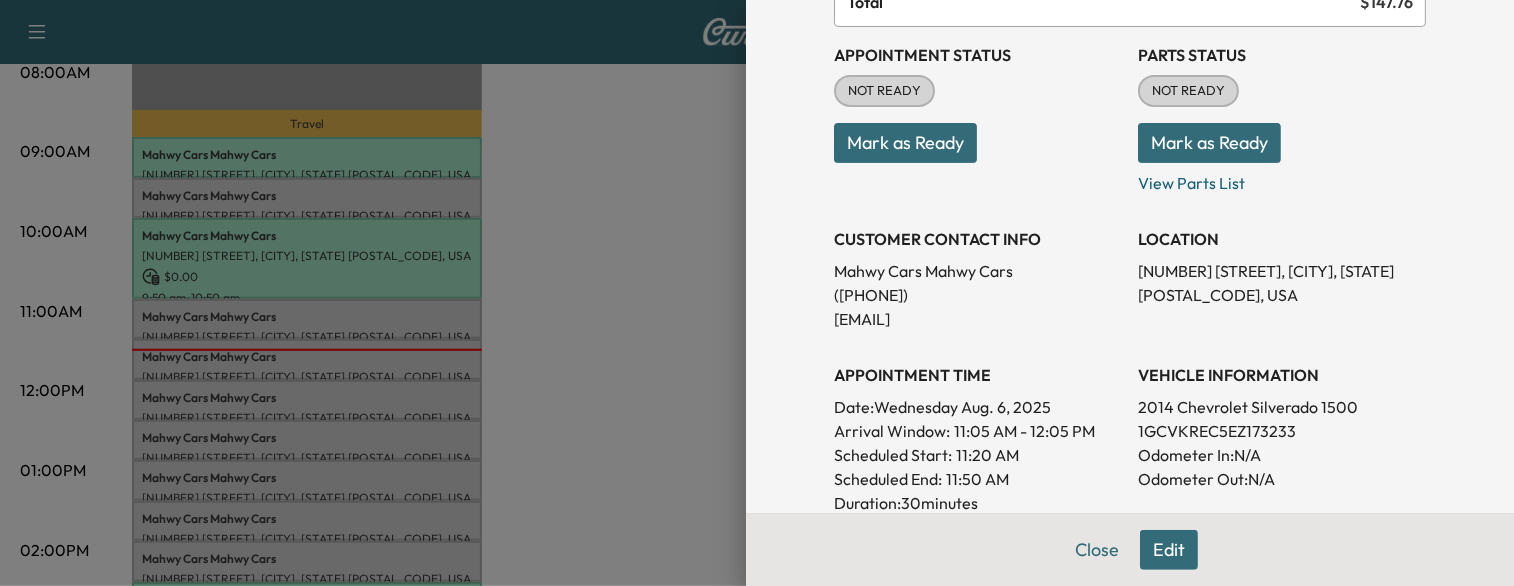click on "Mark as Ready" at bounding box center (905, 143) 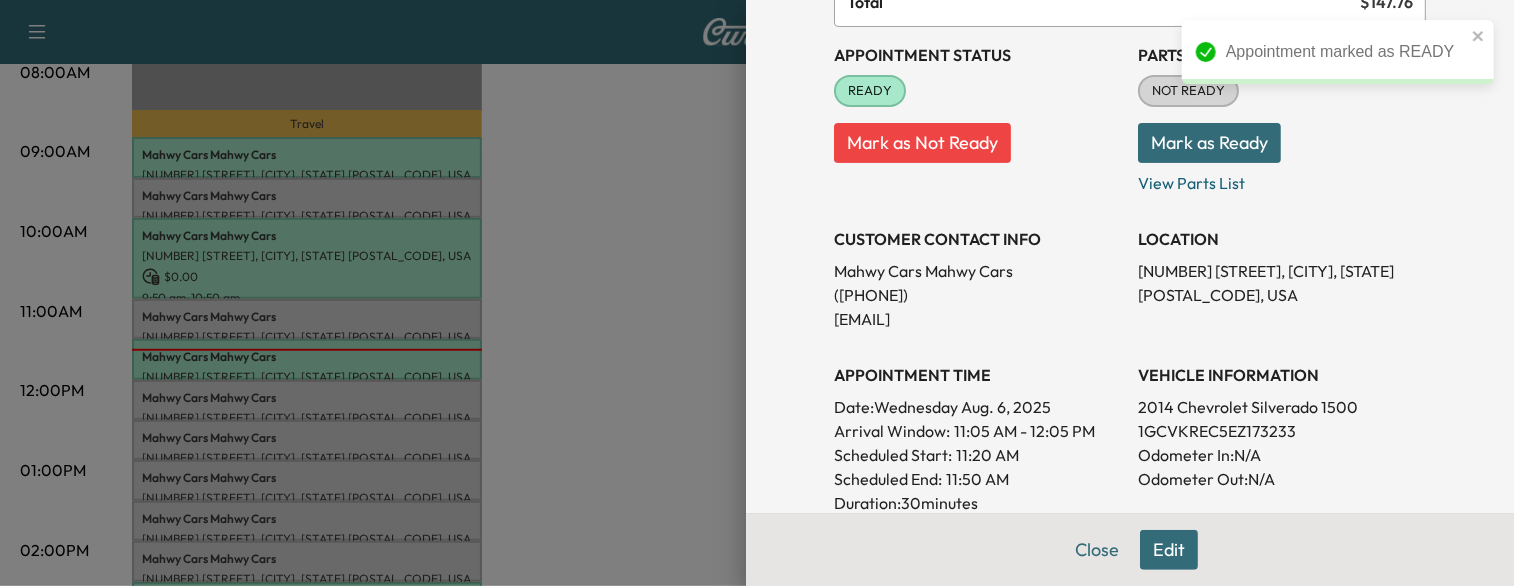 click at bounding box center [757, 293] 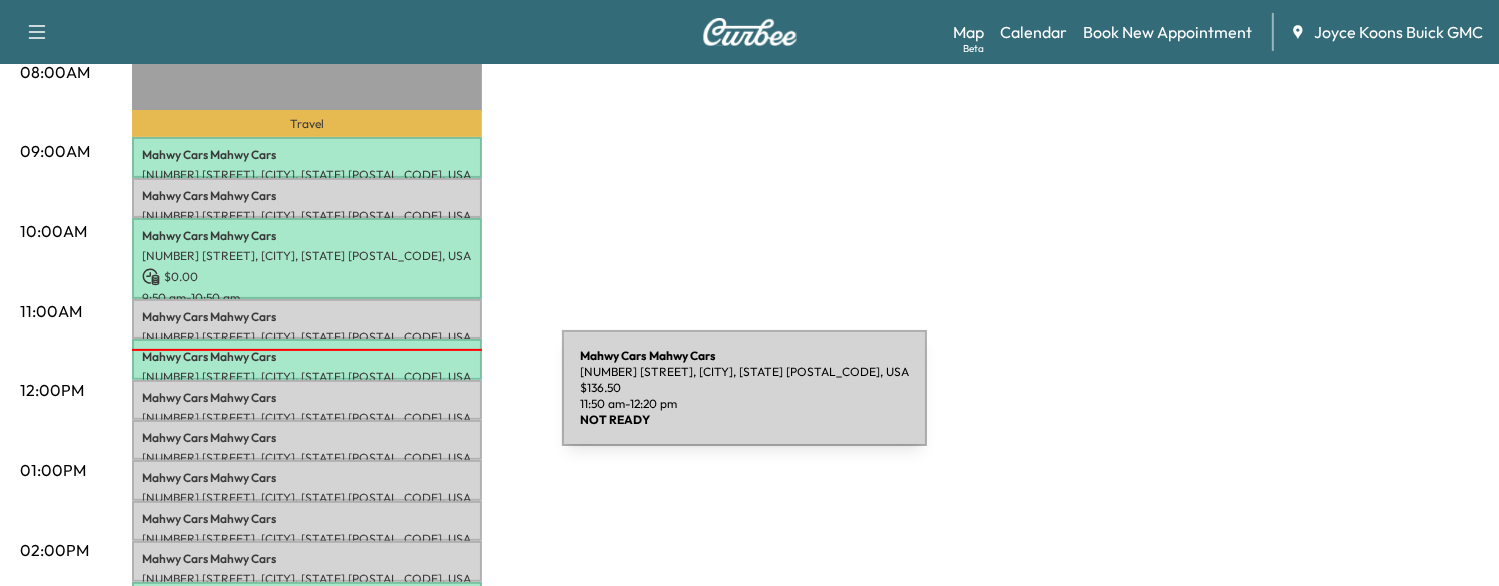 click on "MAHWY CARS   Mahwy Cars [NUMBER] [STREET], [CITY], [STATE] [POSTAL_CODE], USA   $ 136.50 [TIME]  -  [TIME]" at bounding box center (307, 400) 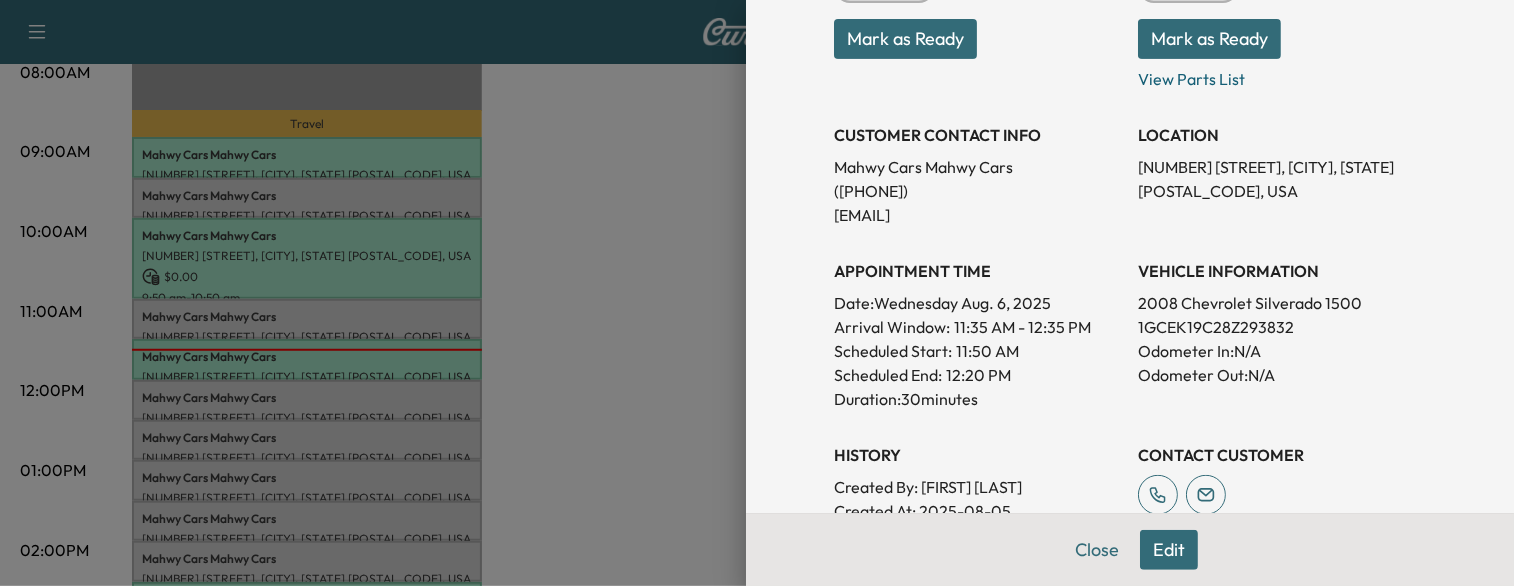 scroll, scrollTop: 311, scrollLeft: 0, axis: vertical 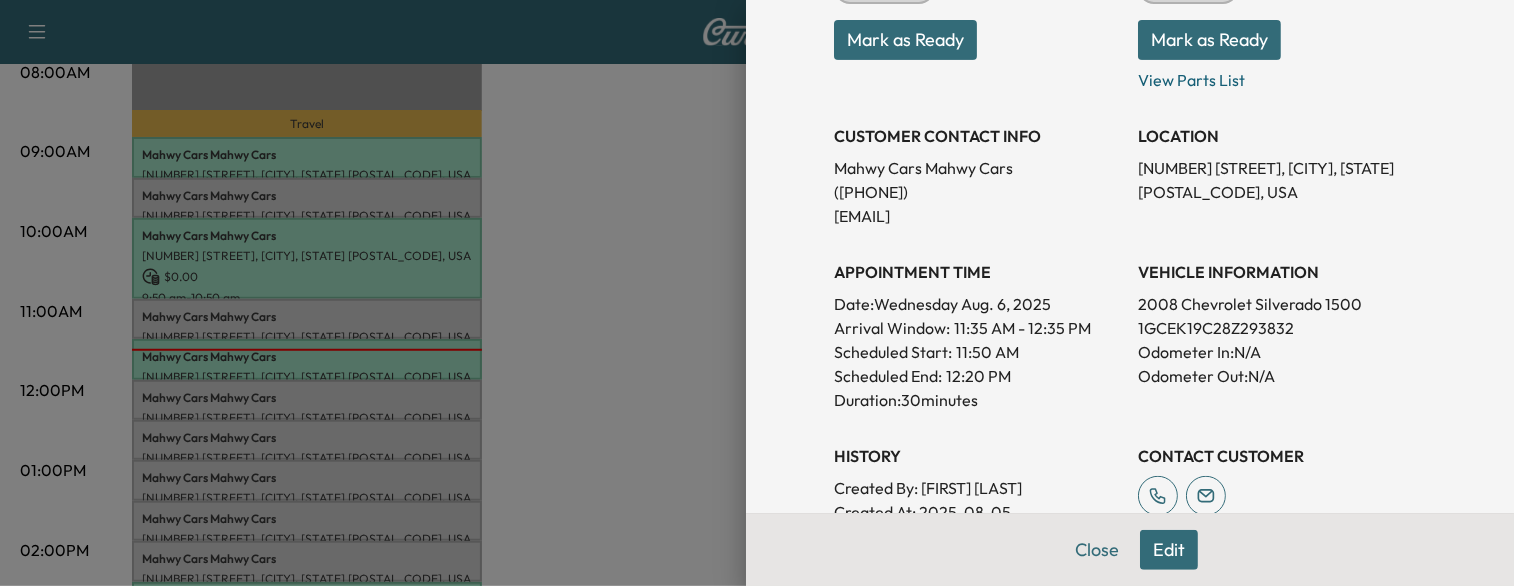 click at bounding box center [757, 293] 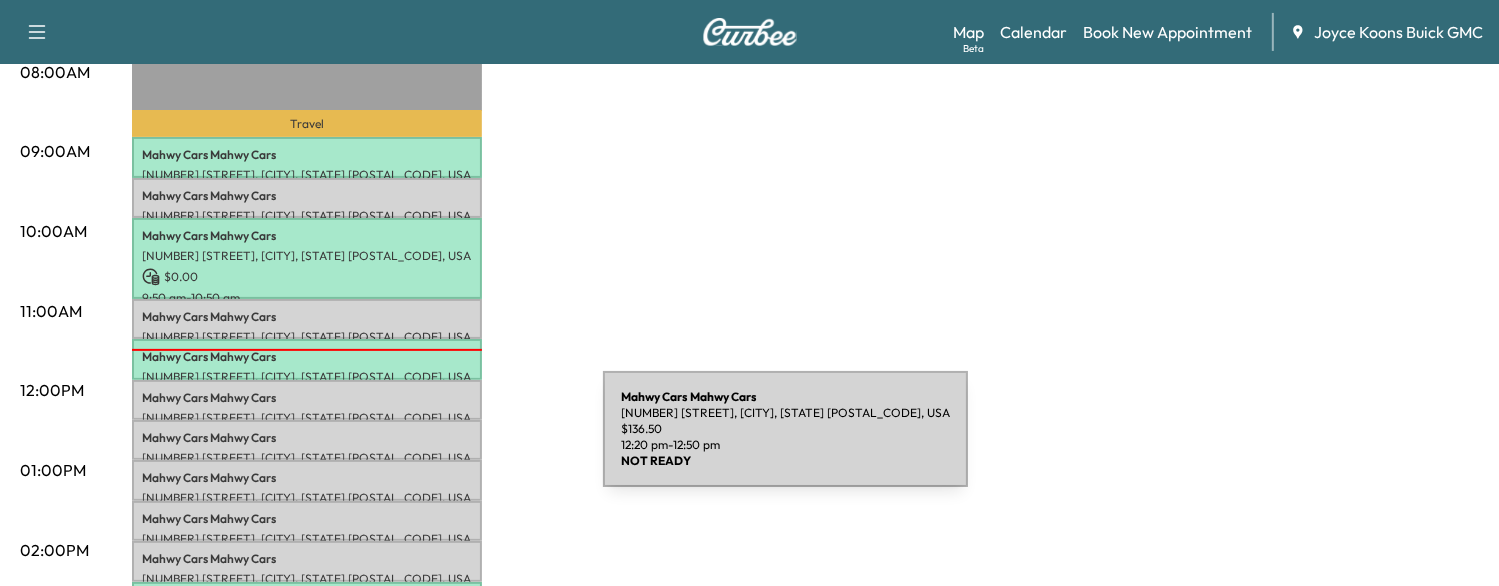 click on "MAHWY CARS   Mahwy Cars [NUMBER] [STREET], [CITY], [STATE] [POSTAL_CODE], USA   $ 136.50 [TIME]  -  [TIME]" at bounding box center [307, 440] 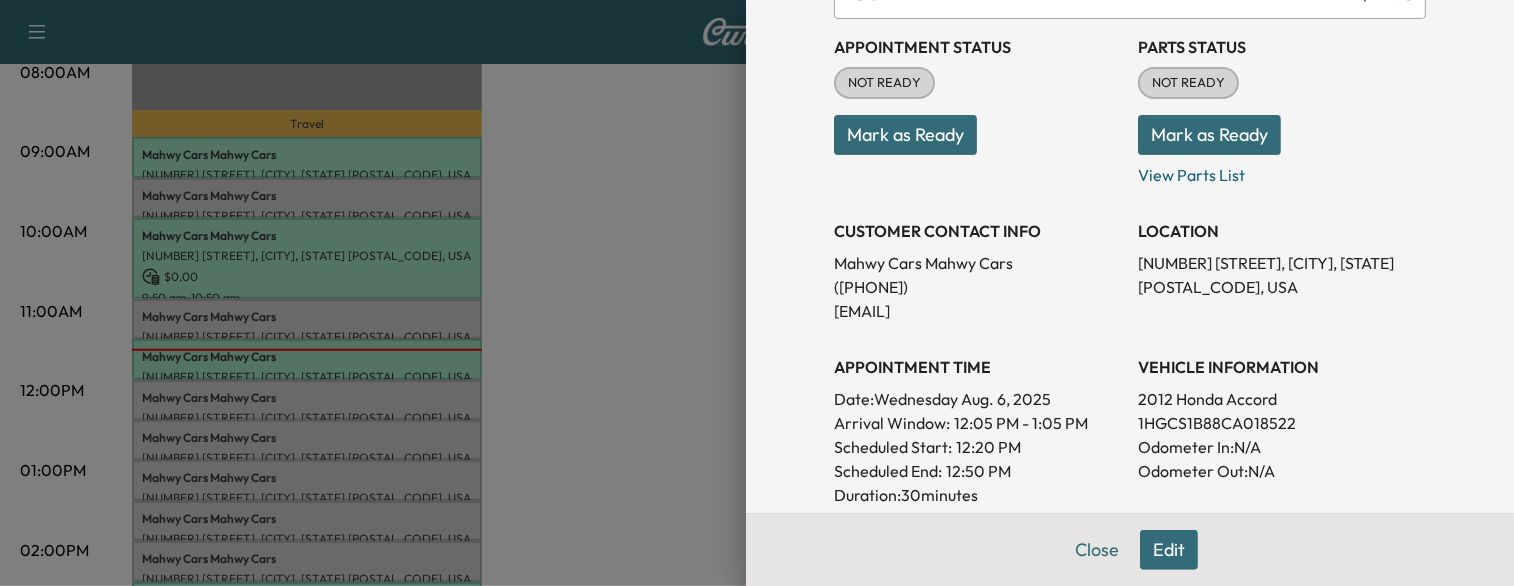 scroll, scrollTop: 216, scrollLeft: 0, axis: vertical 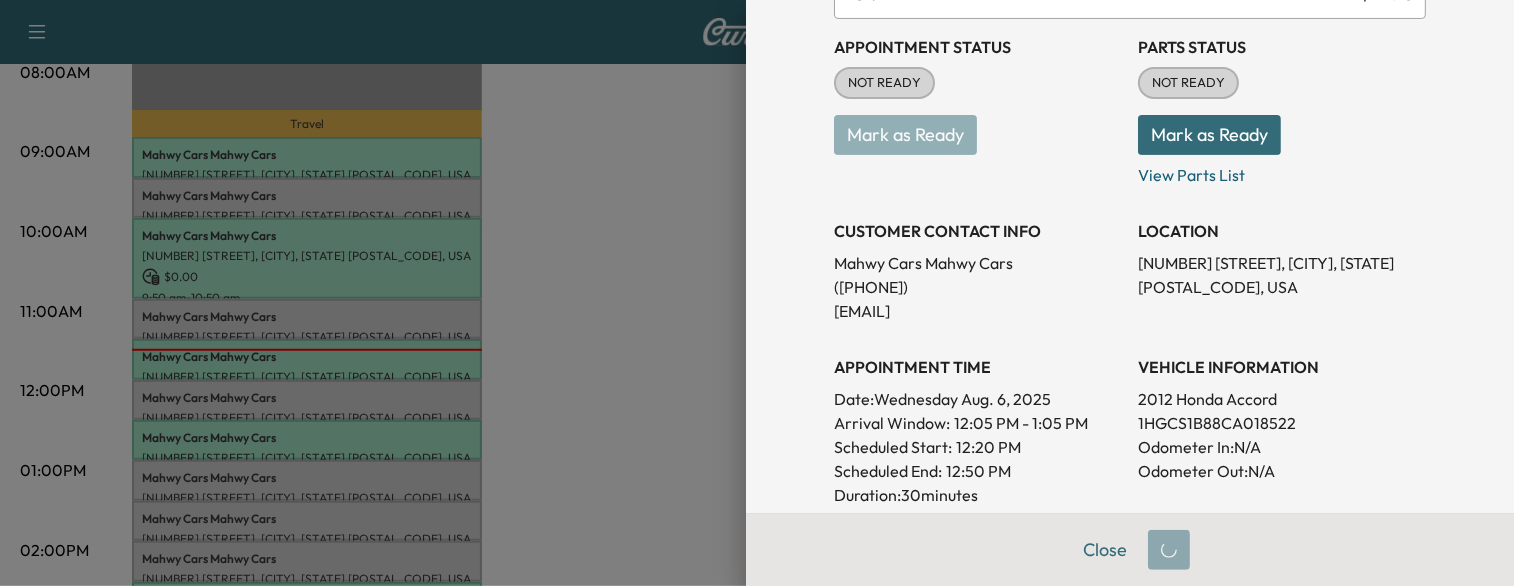 click at bounding box center [757, 293] 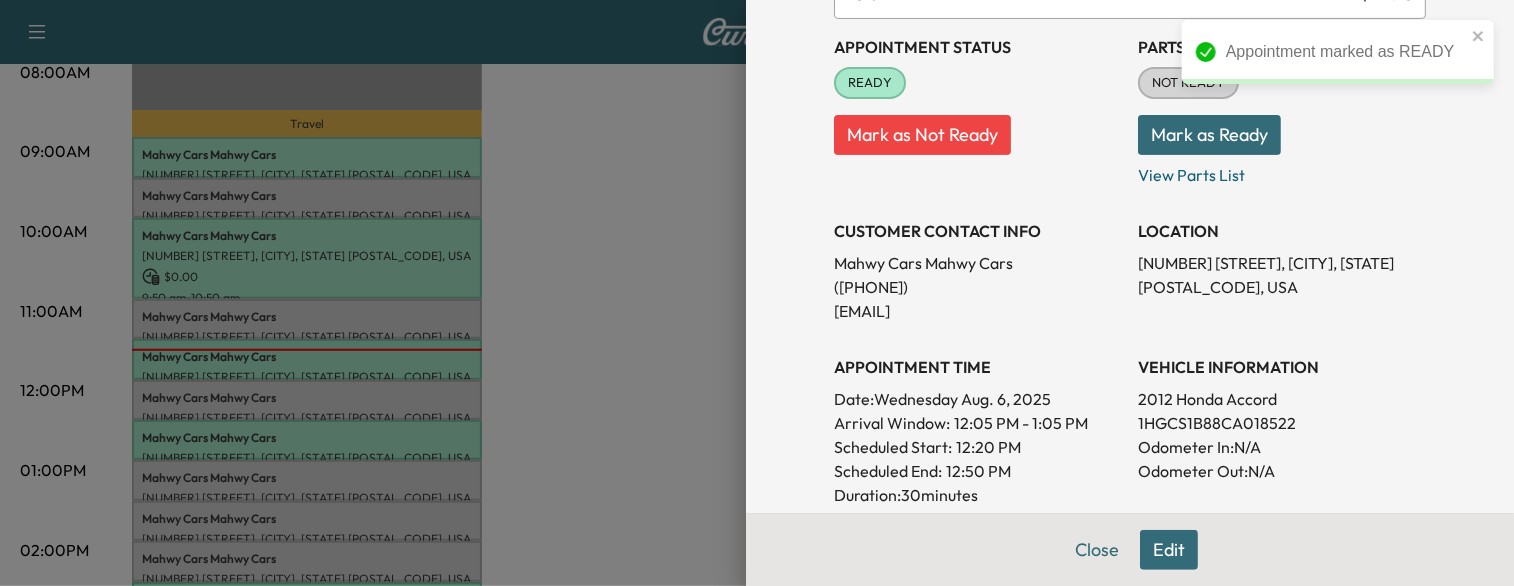 click at bounding box center (757, 293) 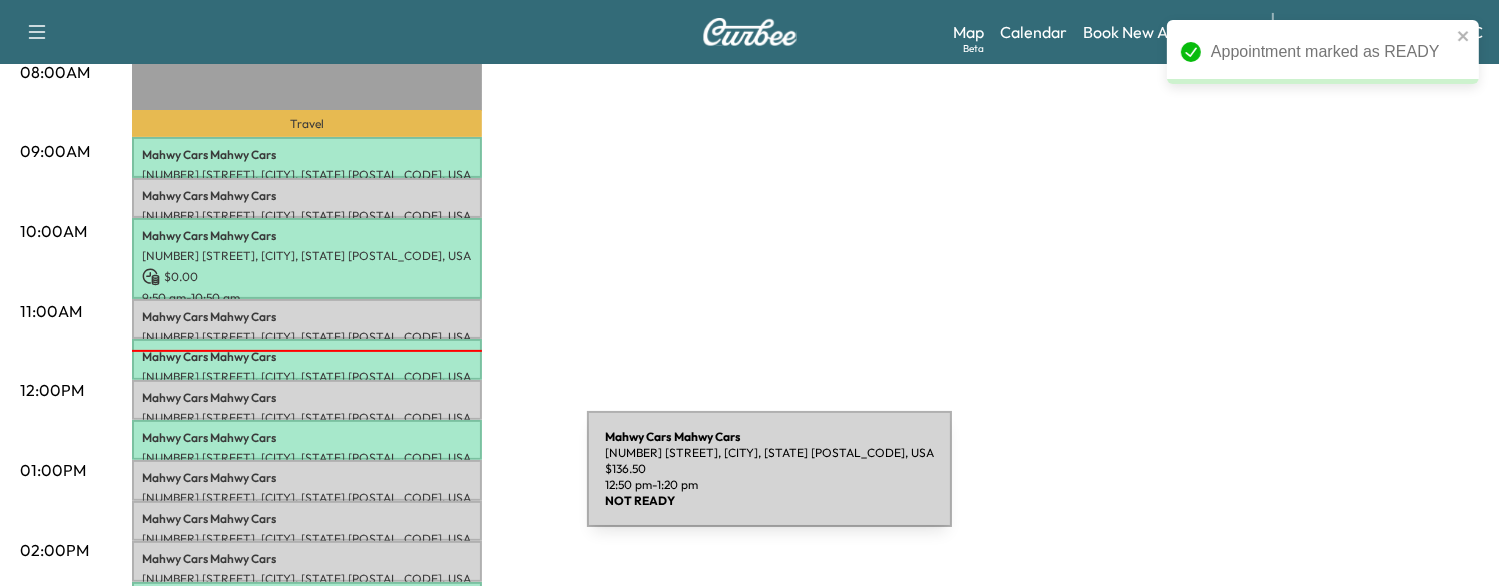 click on "MAHWY CARS   Mahwy Cars [NUMBER] [STREET], [CITY], [STATE] [POSTAL_CODE], USA   $ 136.50 [TIME]  -  [TIME]" at bounding box center (307, 480) 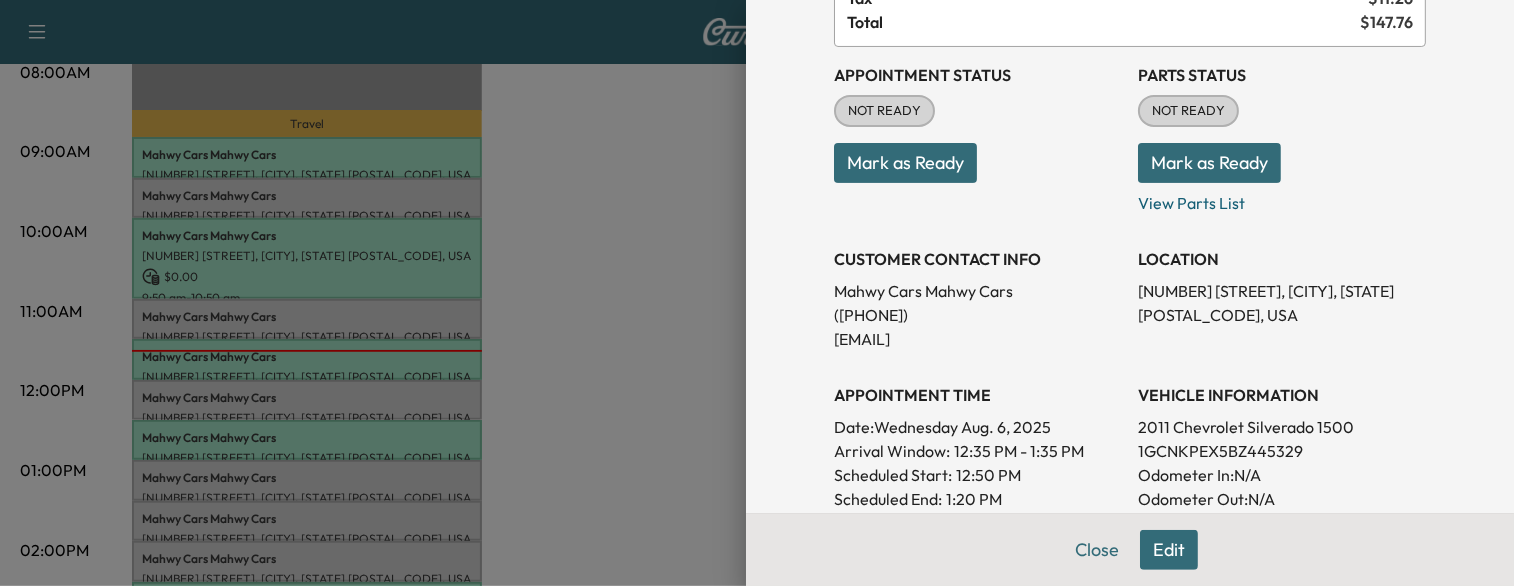 scroll, scrollTop: 232, scrollLeft: 0, axis: vertical 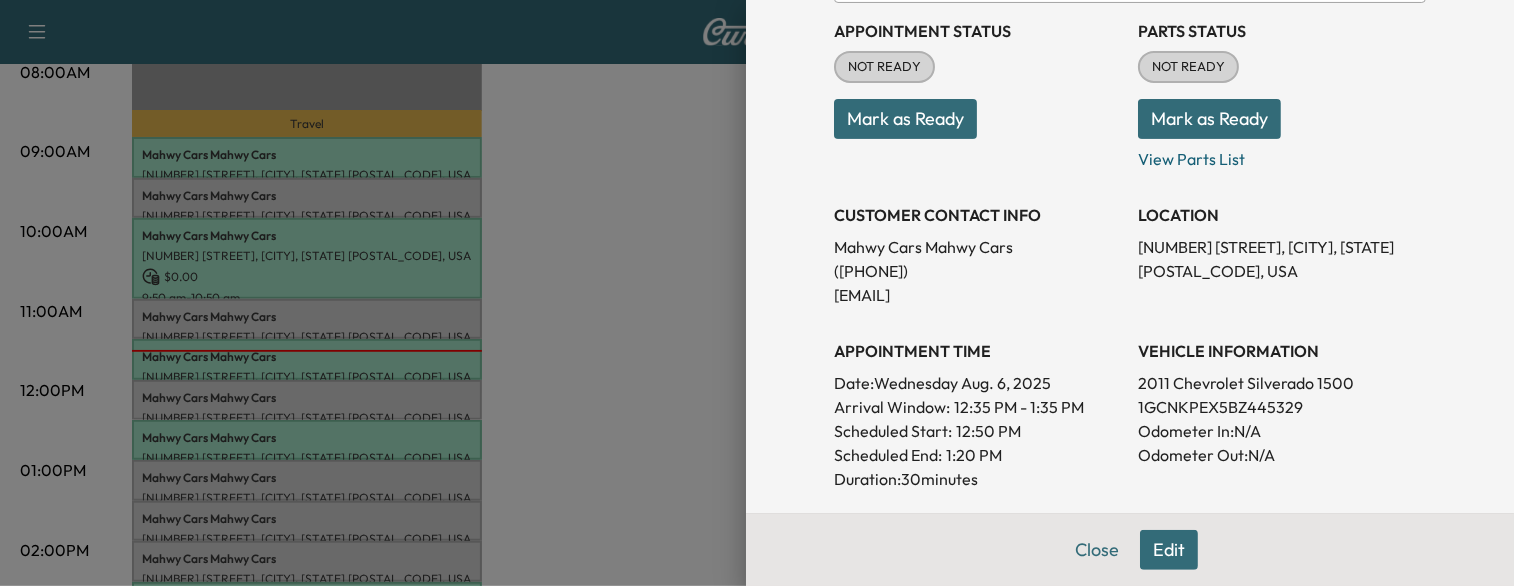 click at bounding box center [757, 293] 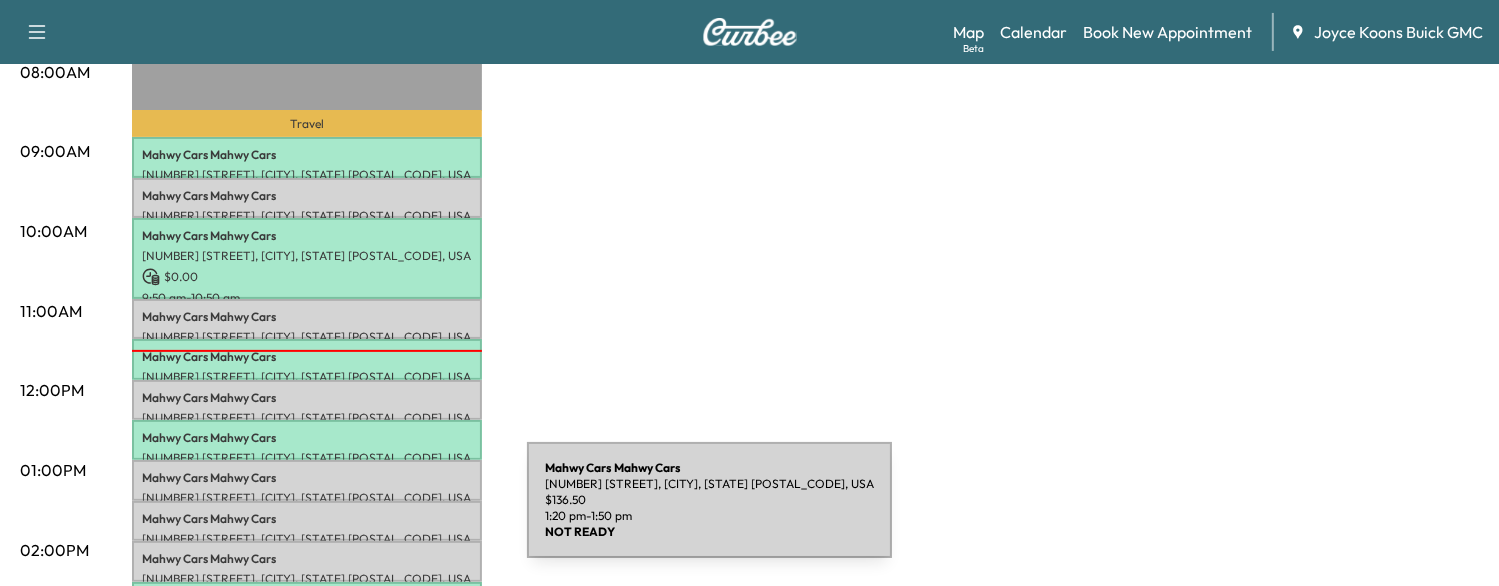 click on "MAHWY CARS   Mahwy Cars" at bounding box center [307, 519] 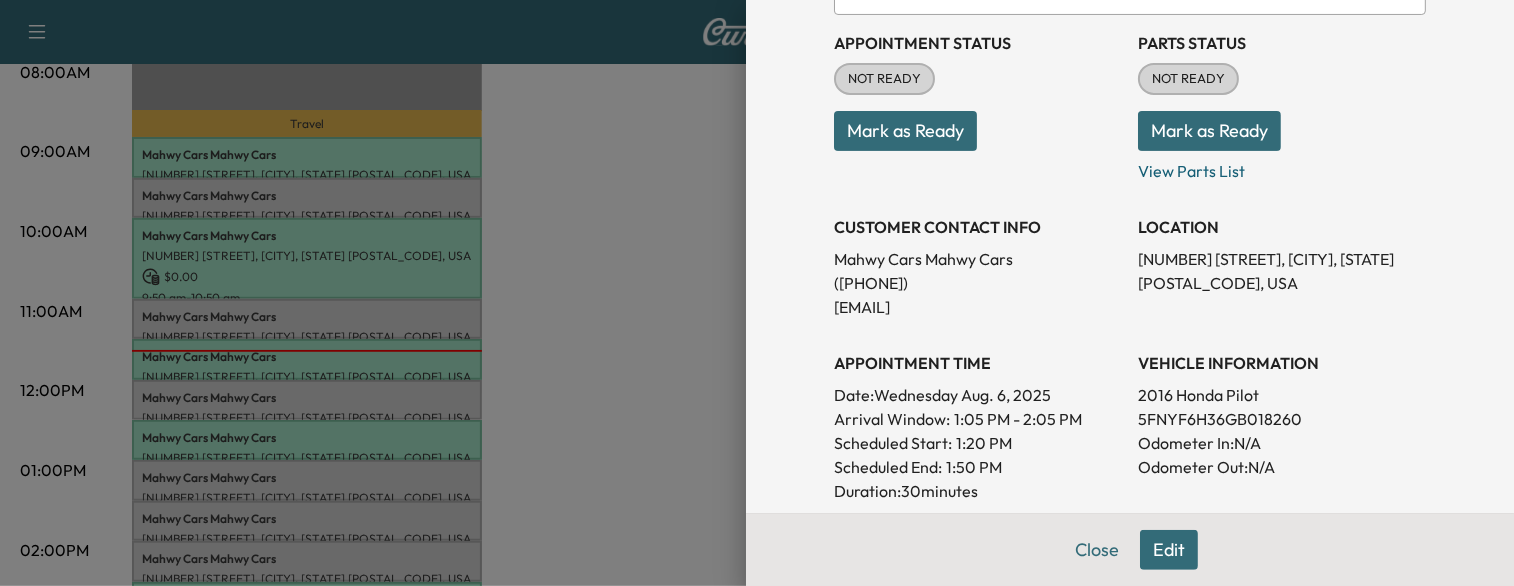 scroll, scrollTop: 223, scrollLeft: 0, axis: vertical 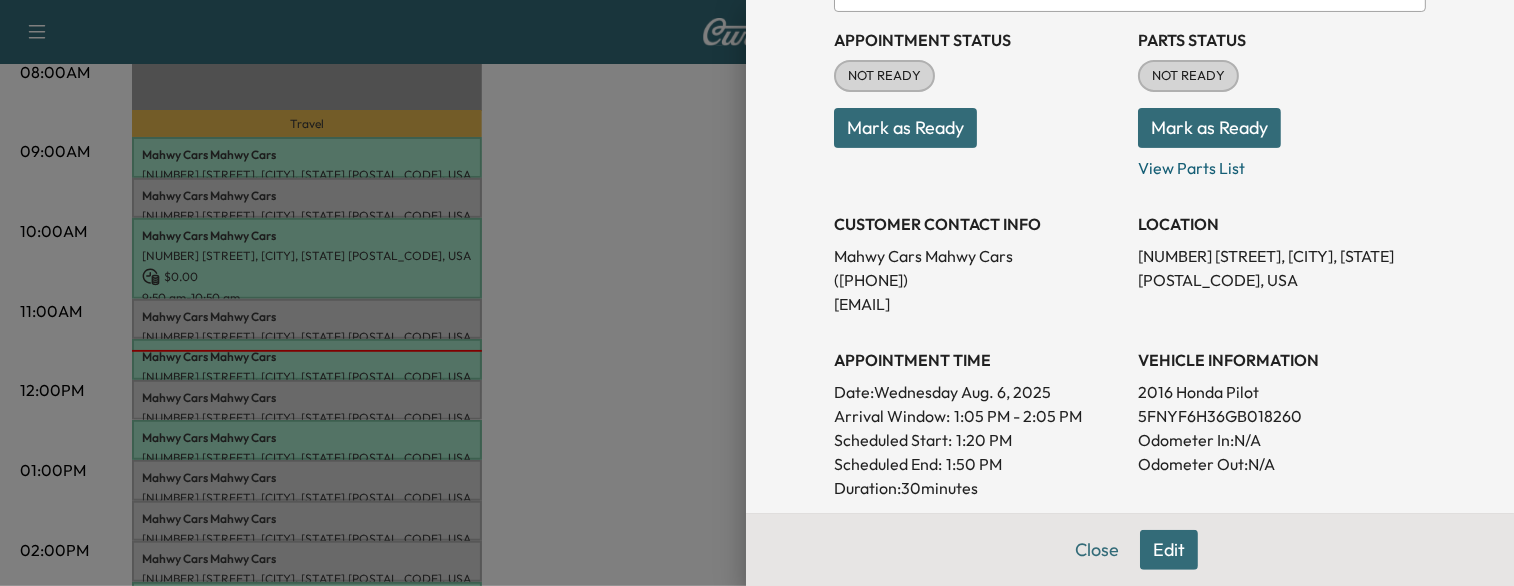 click at bounding box center (757, 293) 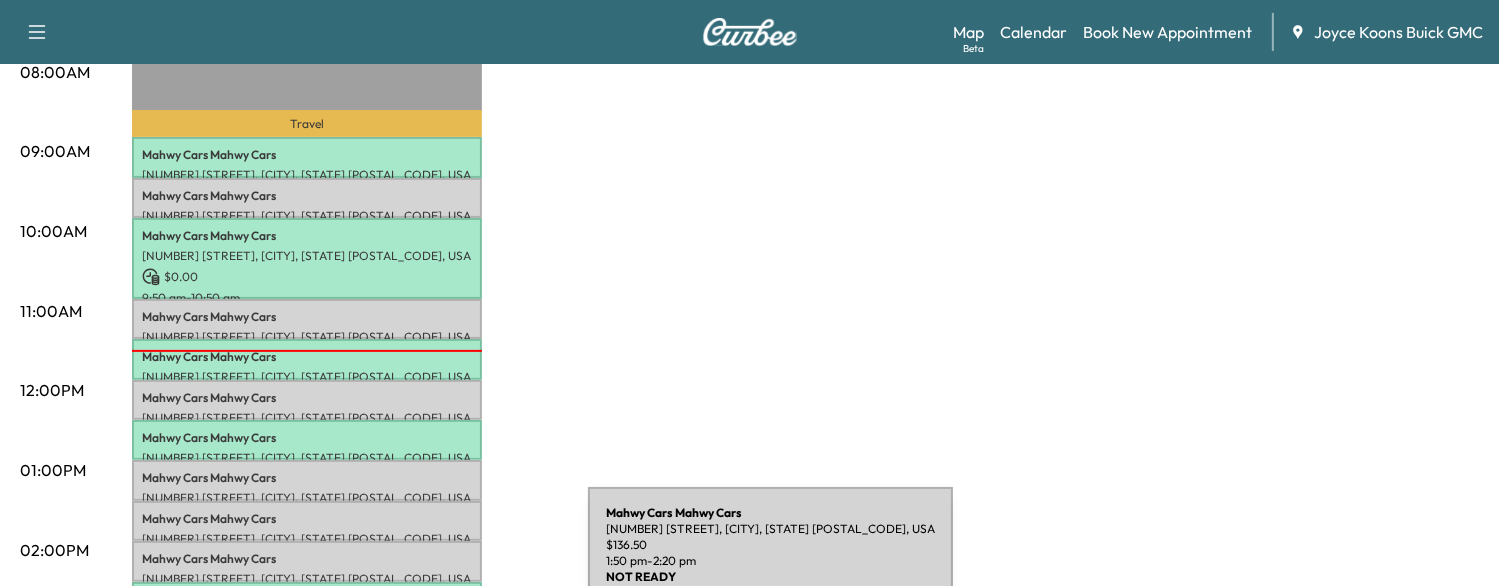 click on "MAHWY CARS   Mahwy Cars" at bounding box center (307, 559) 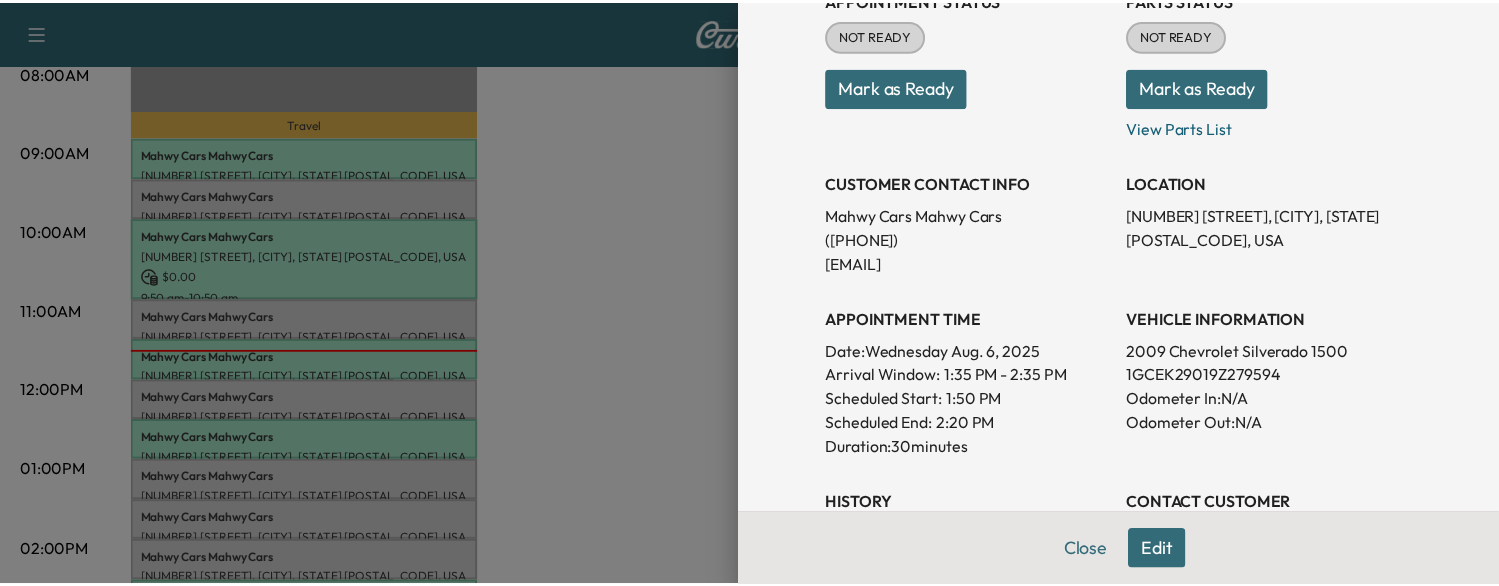 scroll, scrollTop: 267, scrollLeft: 0, axis: vertical 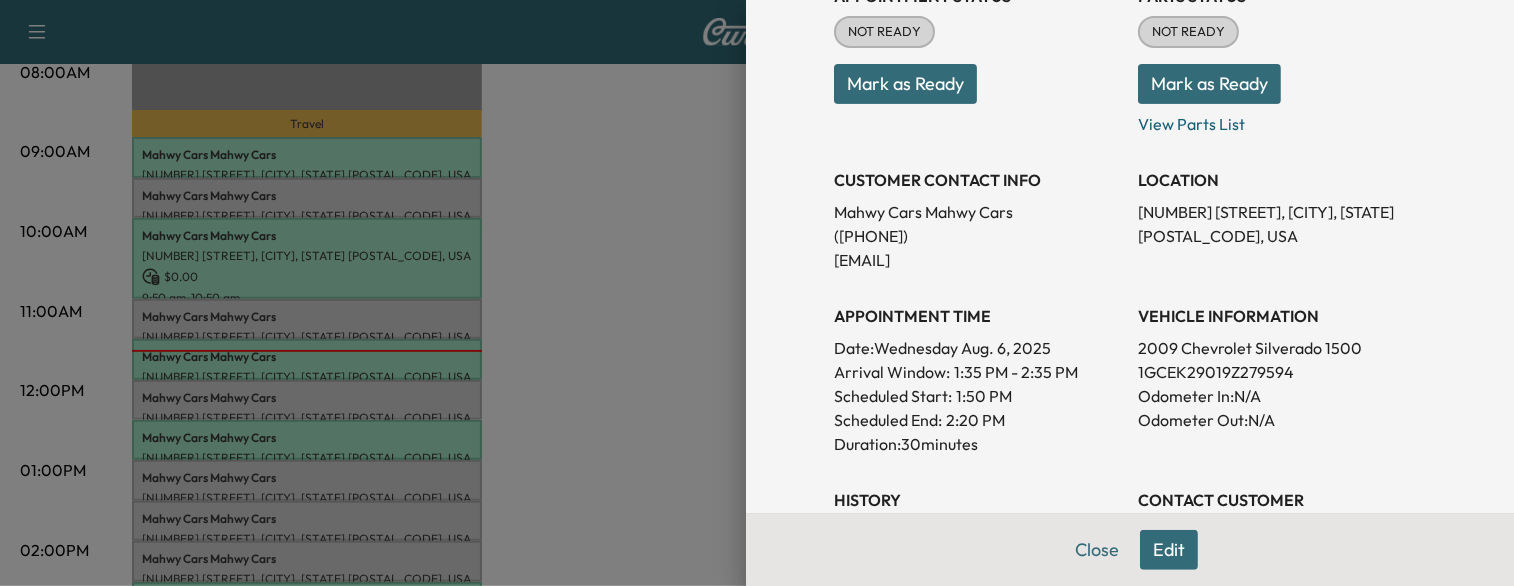 click at bounding box center [757, 293] 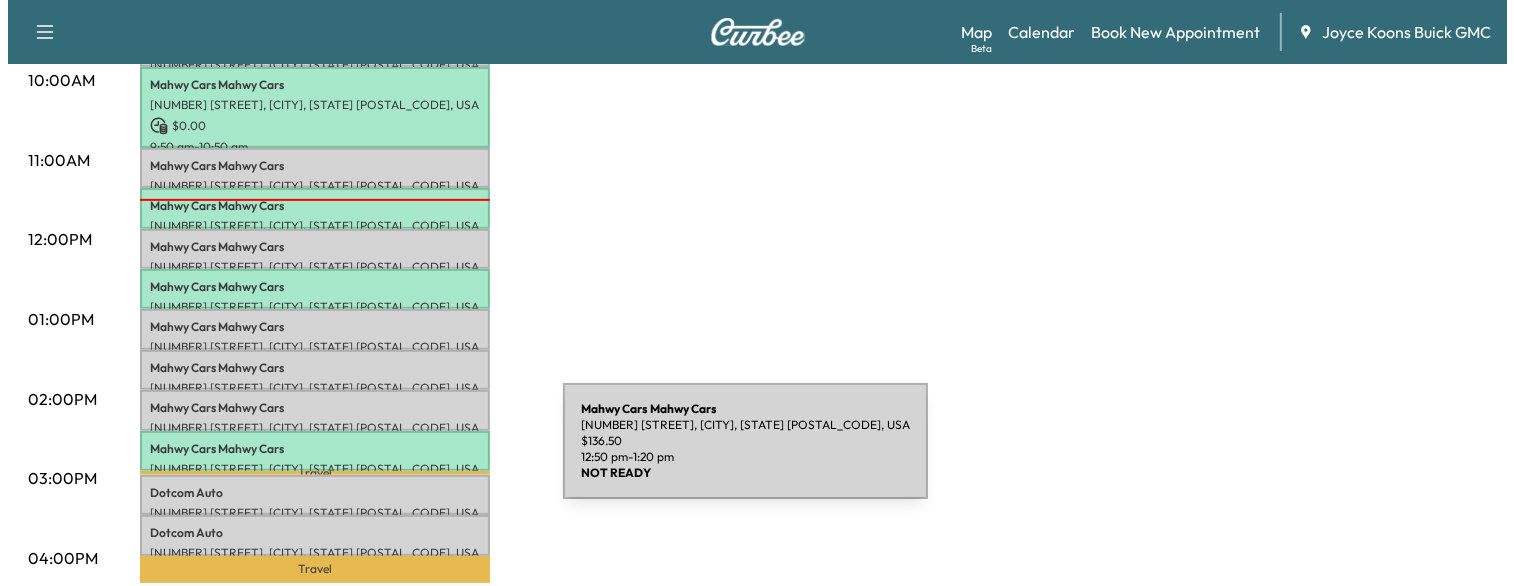 scroll, scrollTop: 706, scrollLeft: 0, axis: vertical 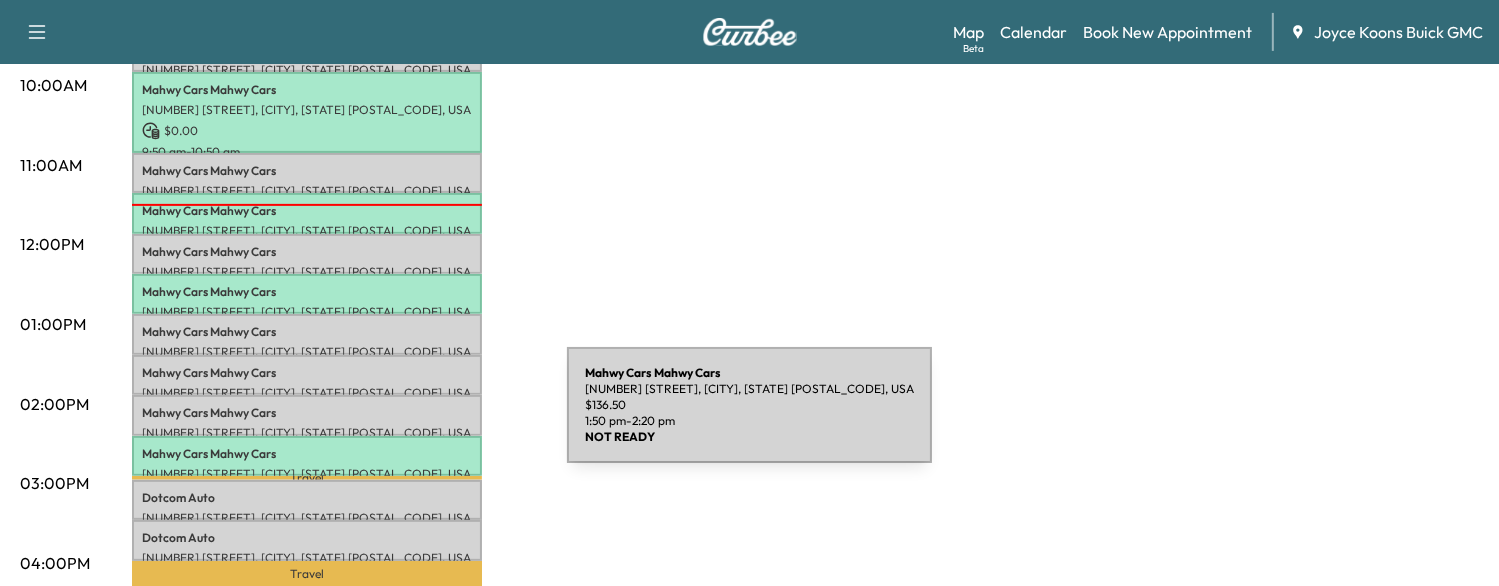 click on "[NUMBER] [STREET], [CITY], [STATE] [POSTAL_CODE], USA" at bounding box center (307, 433) 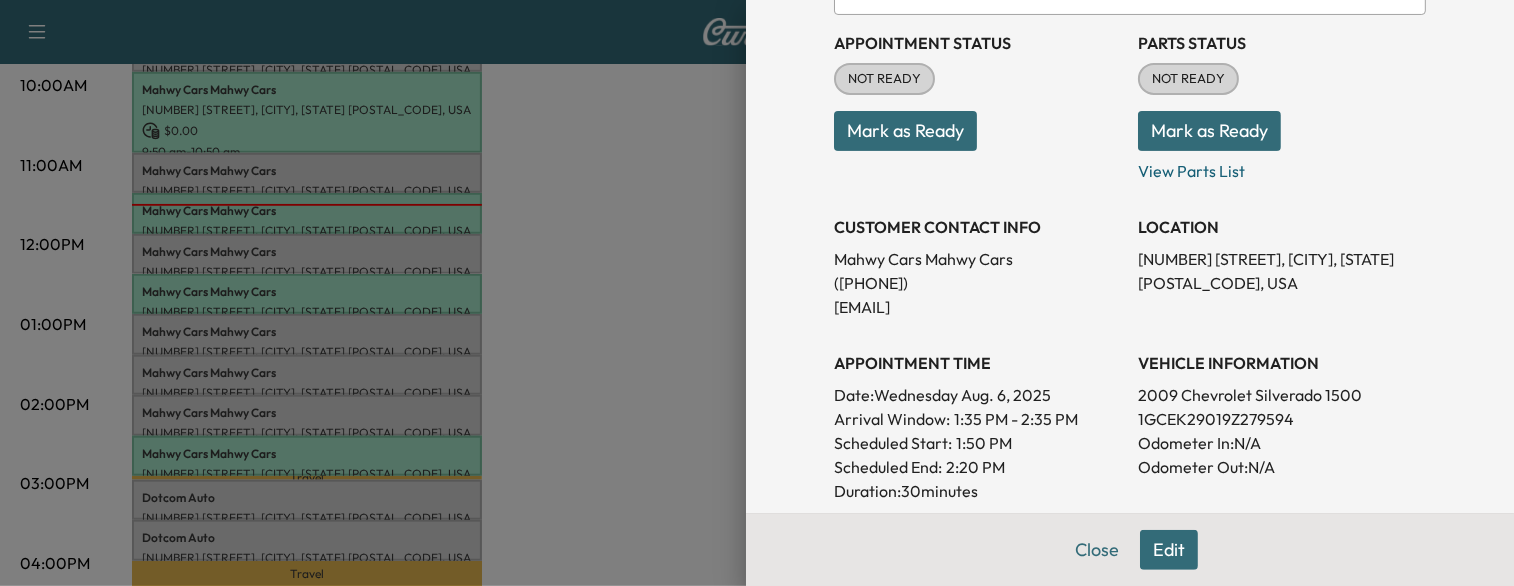 scroll, scrollTop: 224, scrollLeft: 0, axis: vertical 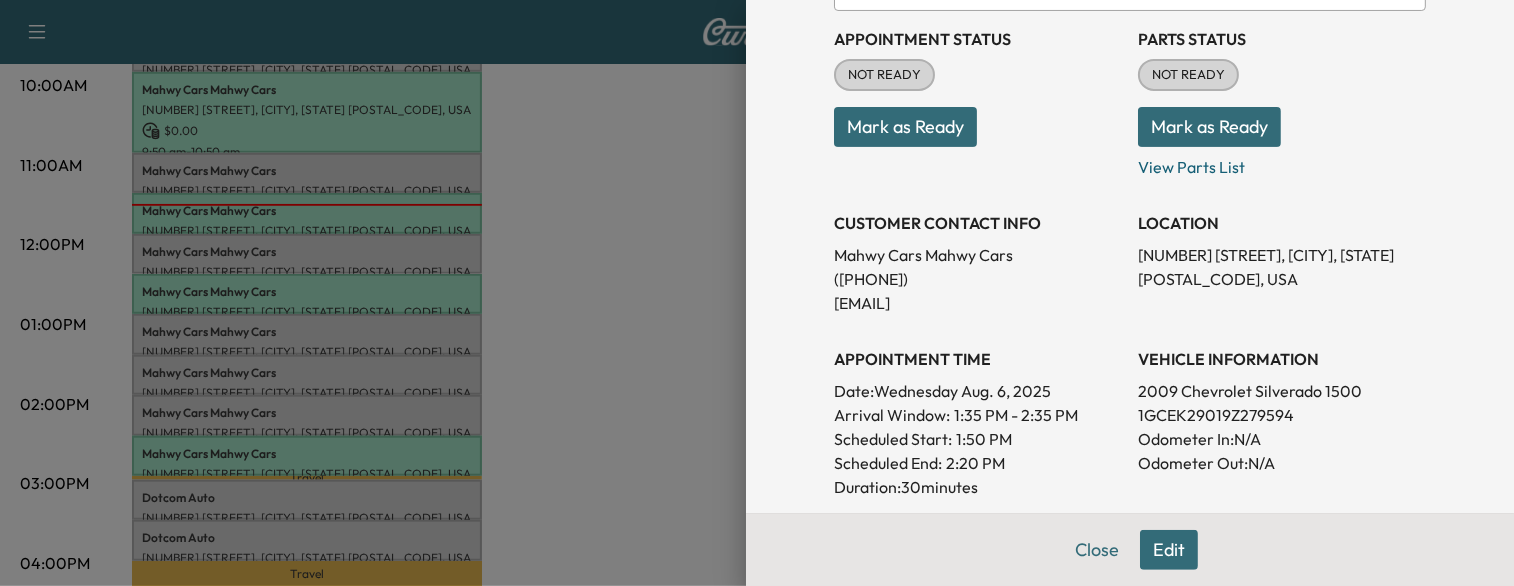 click at bounding box center (757, 293) 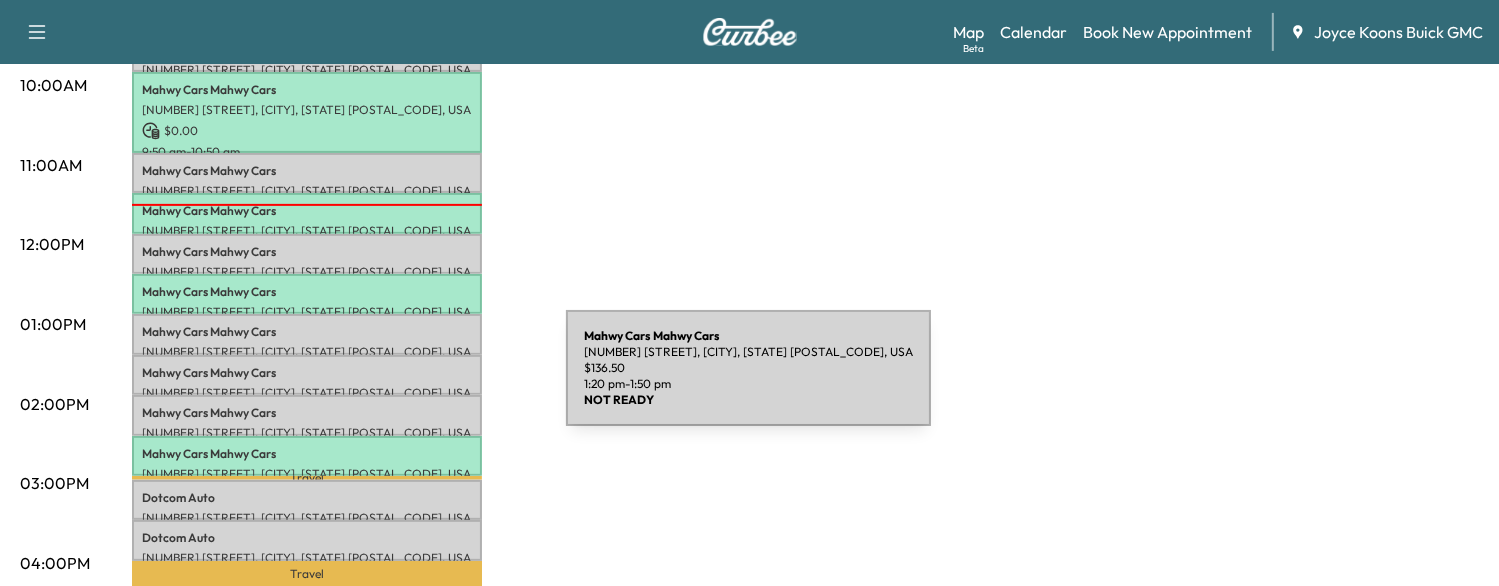 click on "[NUMBER] [STREET], [CITY], [STATE] [POSTAL_CODE], USA" at bounding box center [307, 393] 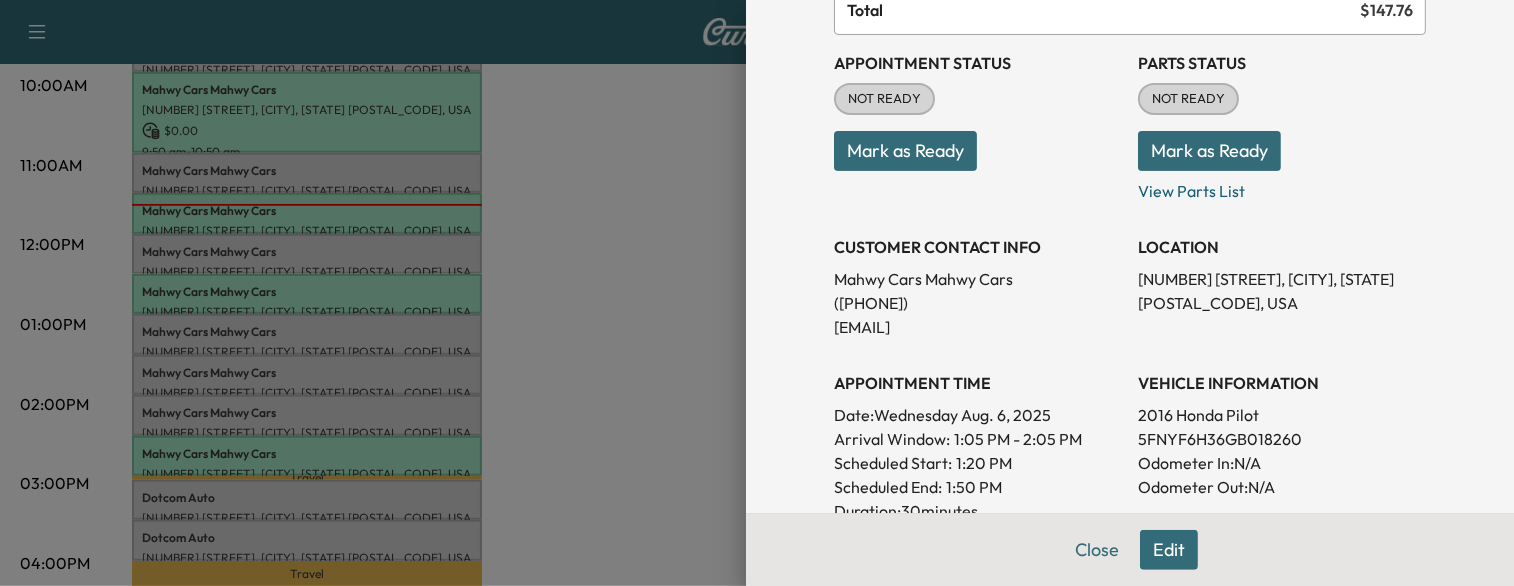 scroll, scrollTop: 219, scrollLeft: 0, axis: vertical 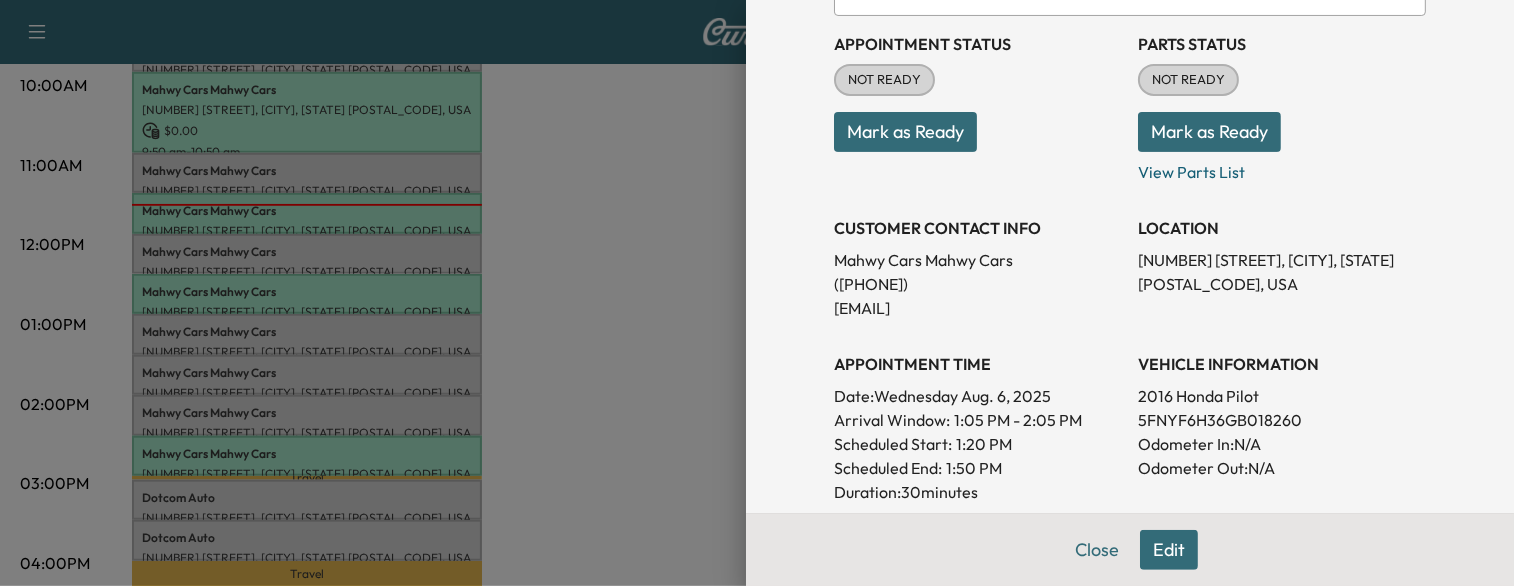 click at bounding box center [757, 293] 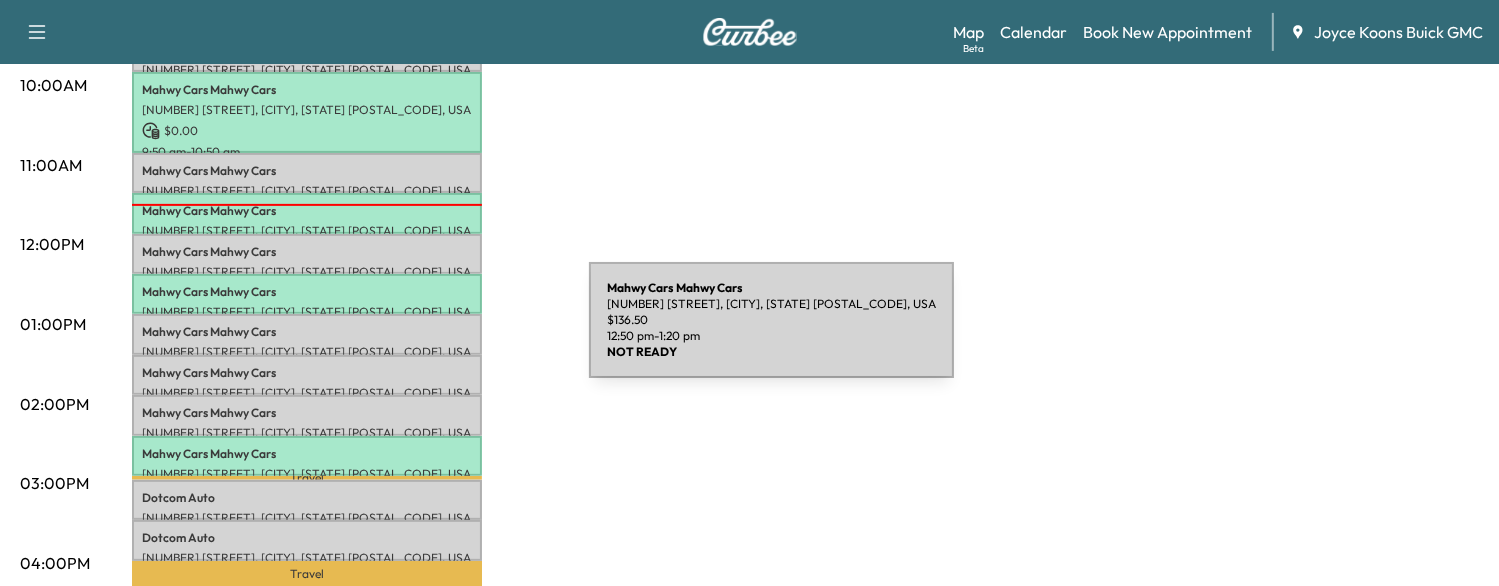 click on "MAHWY CARS   Mahwy Cars" at bounding box center (307, 332) 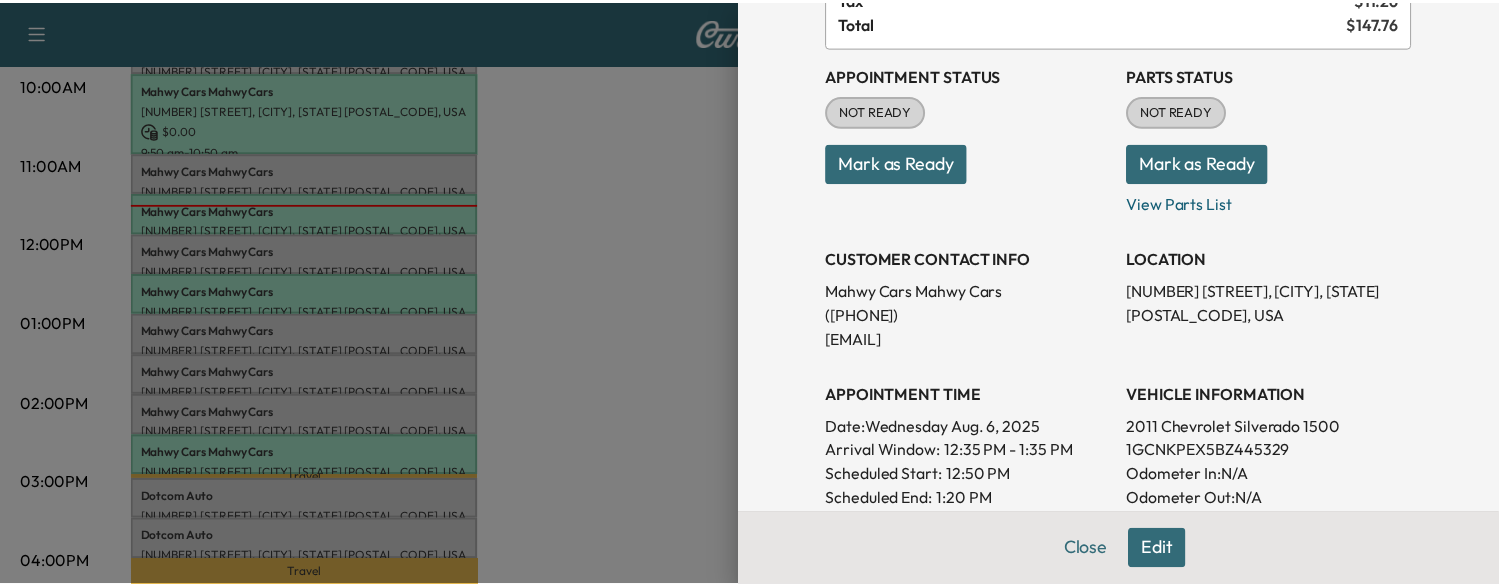 scroll, scrollTop: 210, scrollLeft: 0, axis: vertical 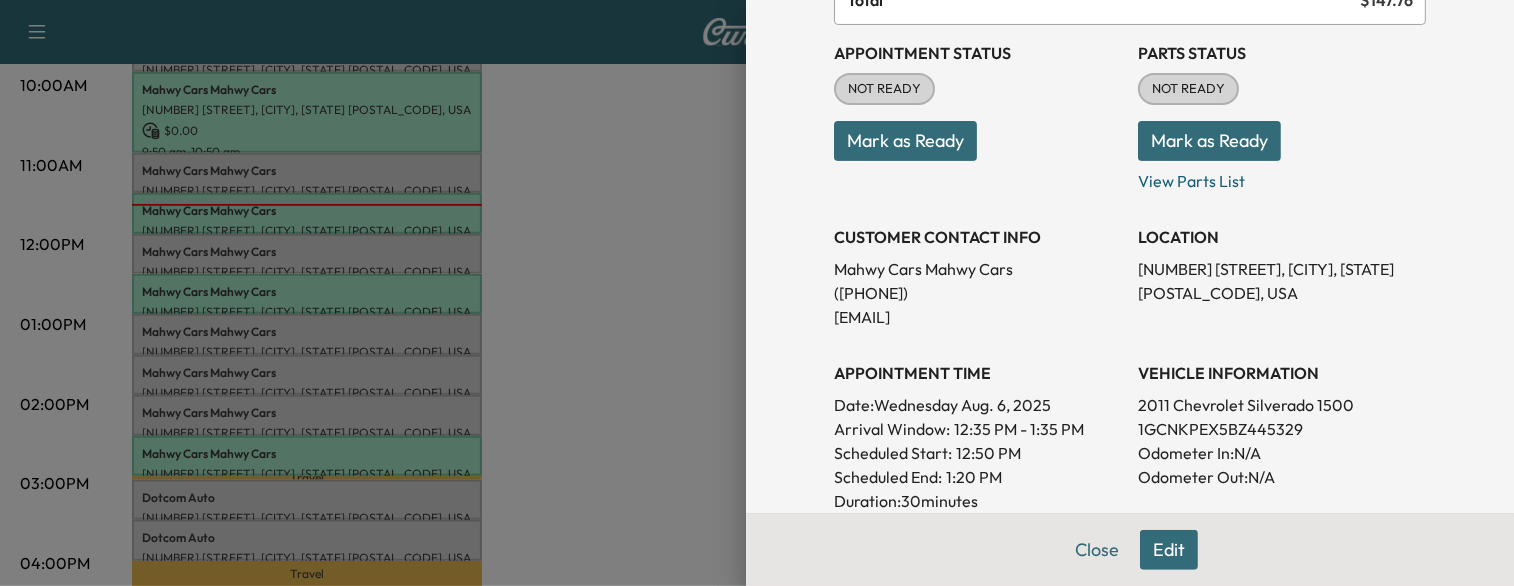 click on "Mark as Ready" at bounding box center (905, 141) 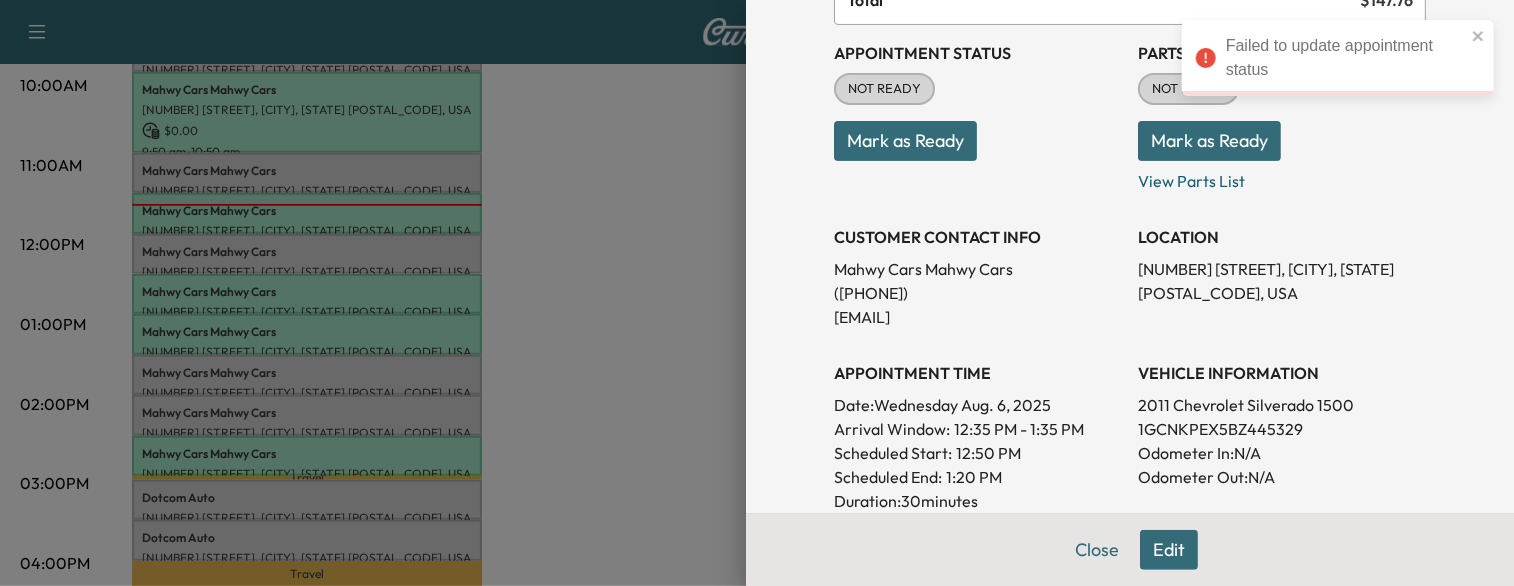 click at bounding box center [757, 293] 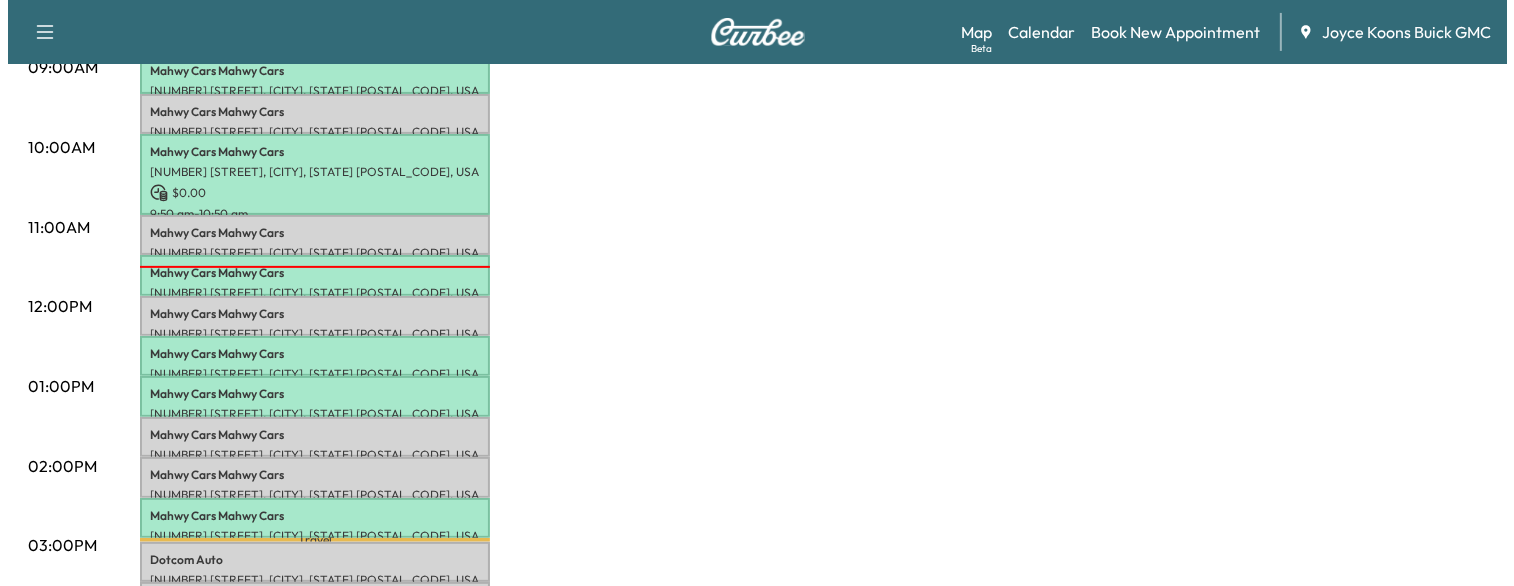 scroll, scrollTop: 647, scrollLeft: 0, axis: vertical 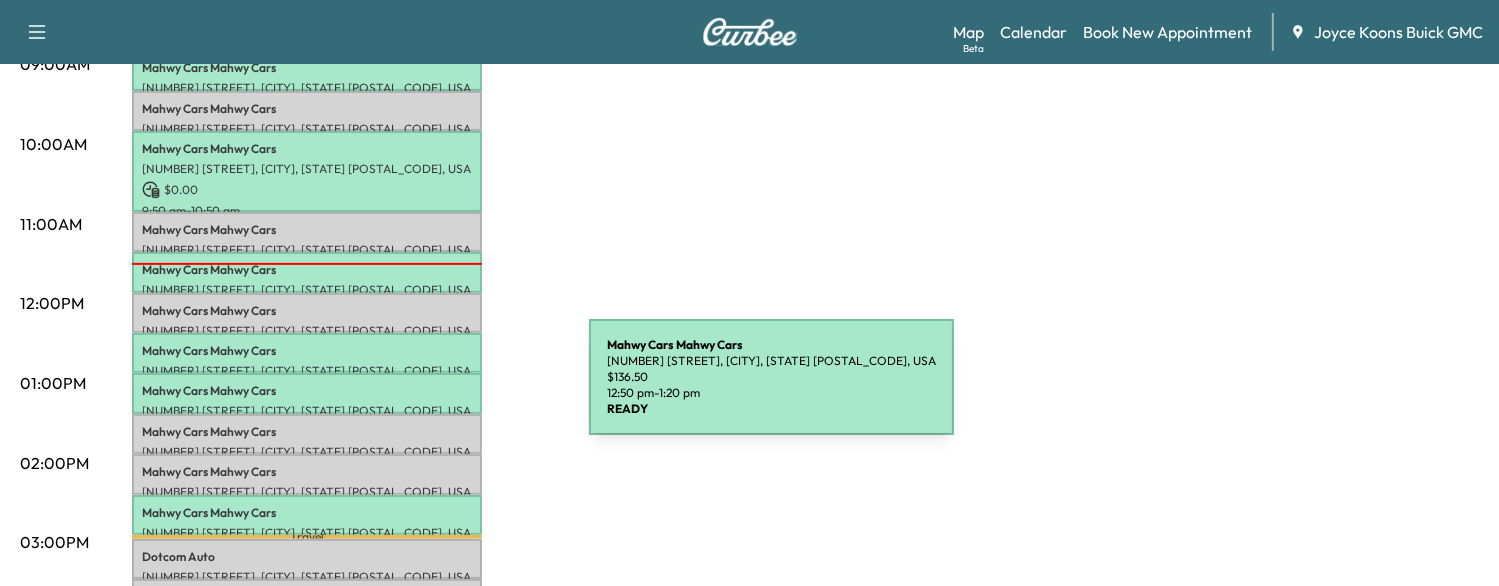 click on "MAHWY CARS   Mahwy Cars" at bounding box center (307, 391) 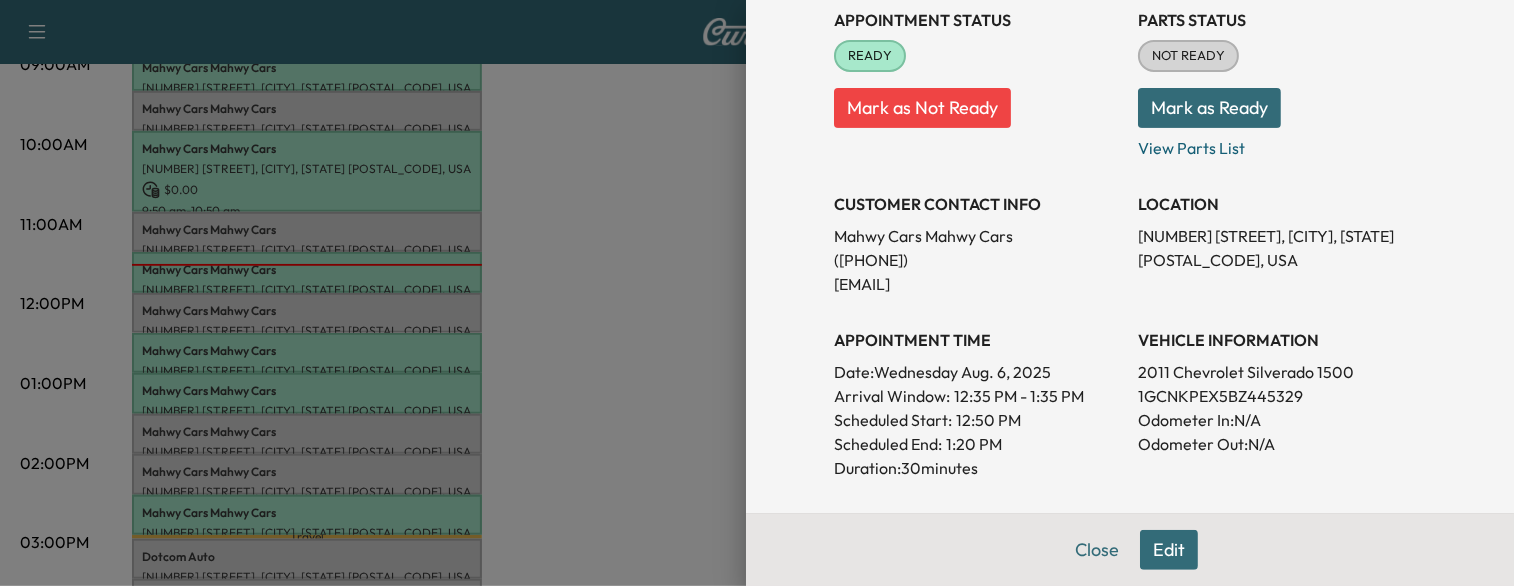 scroll, scrollTop: 252, scrollLeft: 0, axis: vertical 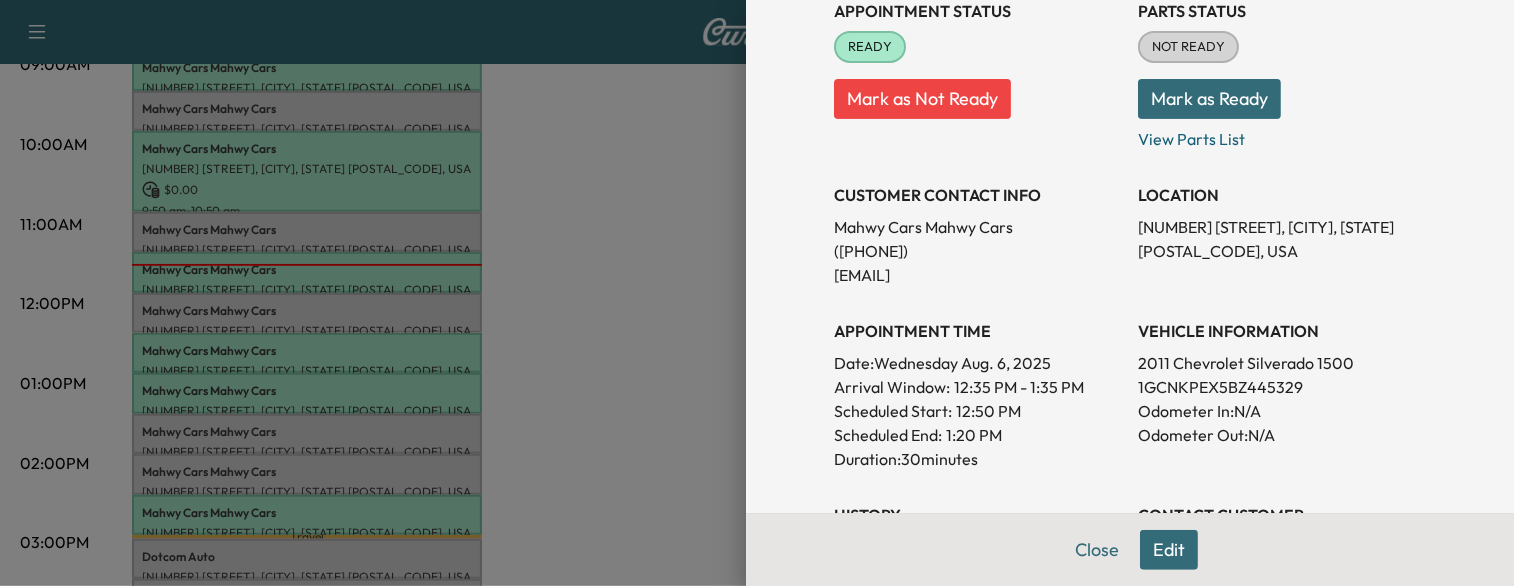 click at bounding box center (757, 293) 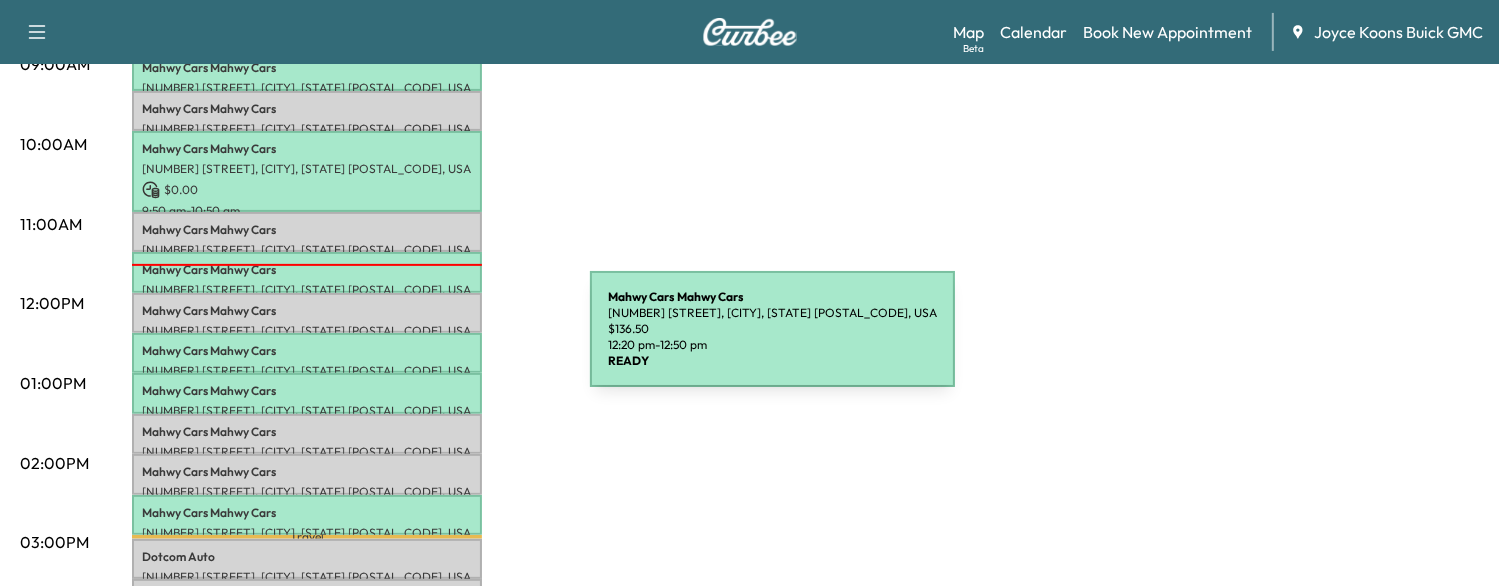 click on "MAHWY CARS   Mahwy Cars" at bounding box center [307, 351] 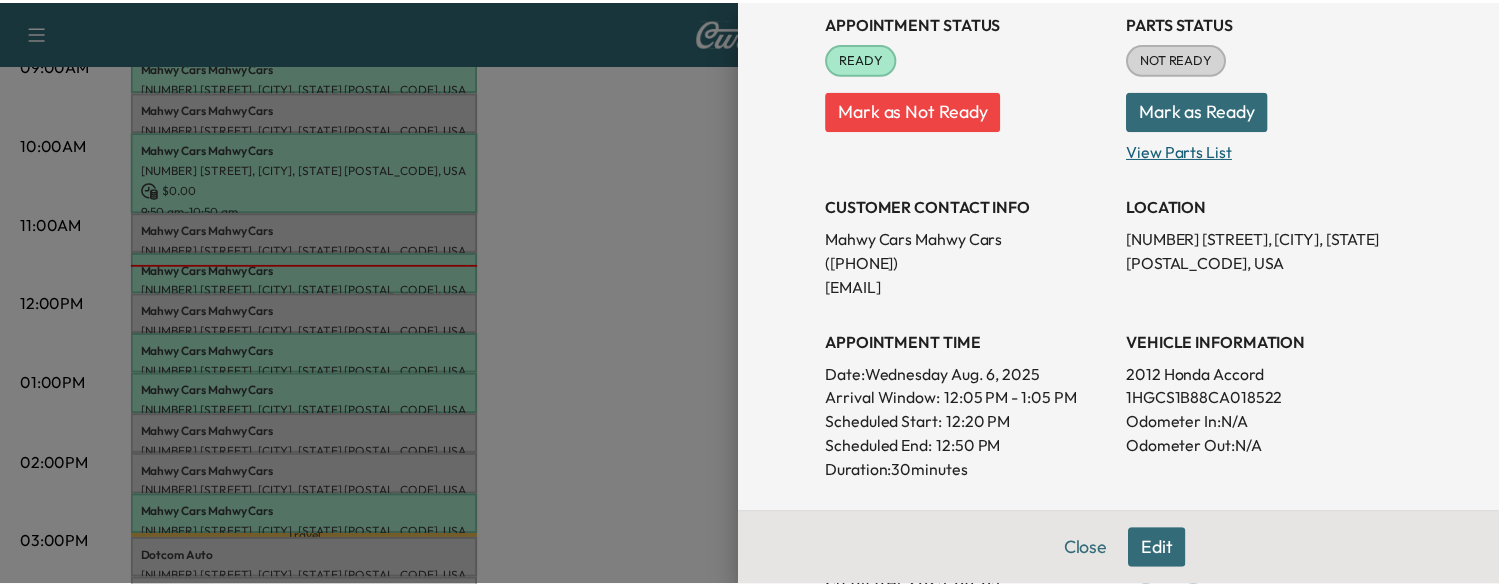 scroll, scrollTop: 243, scrollLeft: 0, axis: vertical 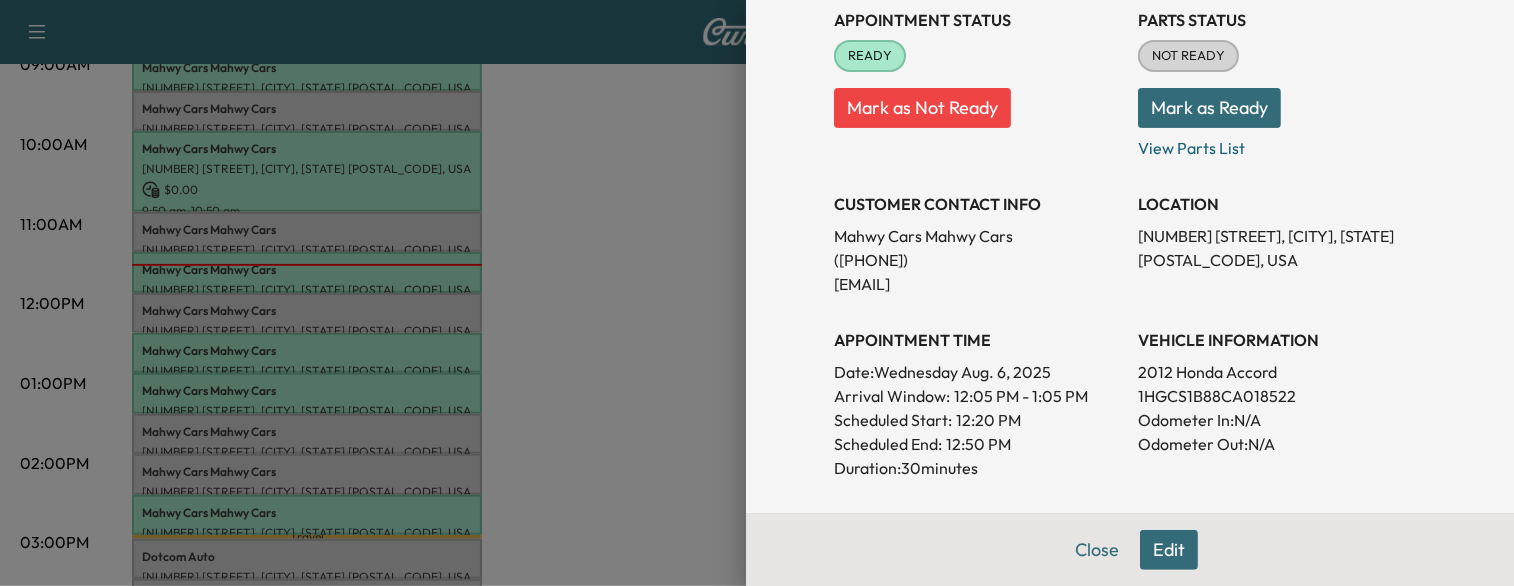 click on "1HGCS1B88CA018522" at bounding box center (1282, 396) 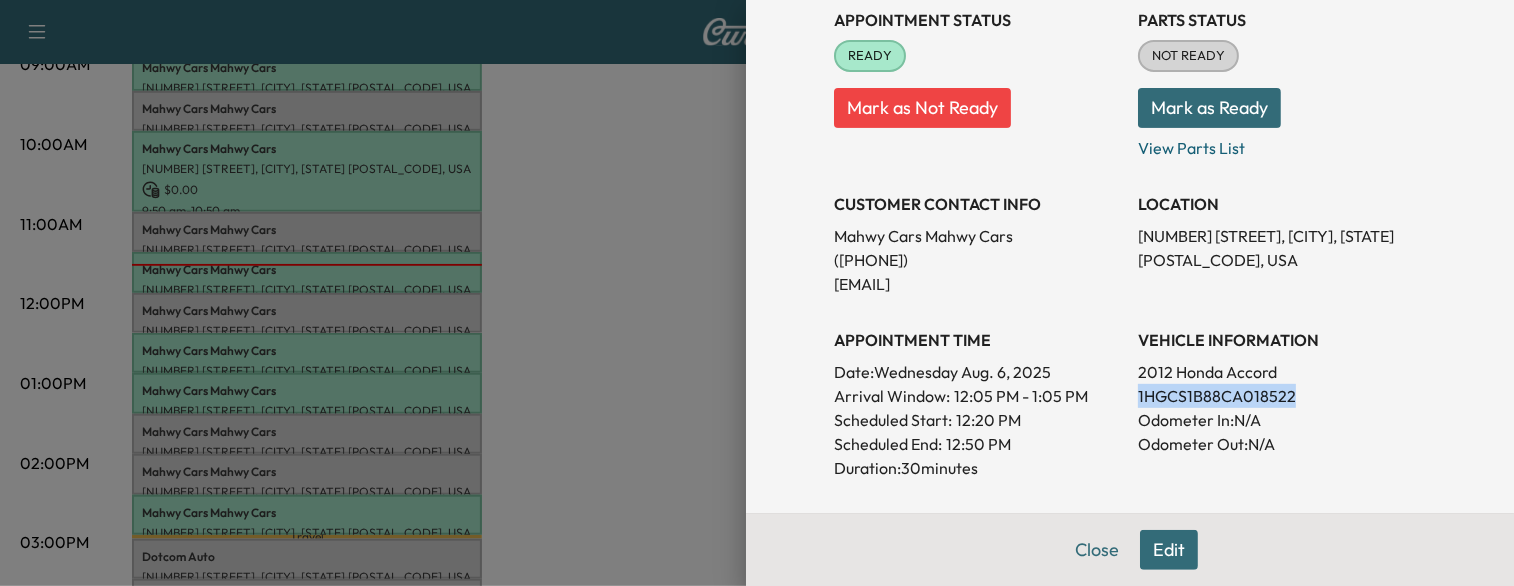 click on "1HGCS1B88CA018522" at bounding box center [1282, 396] 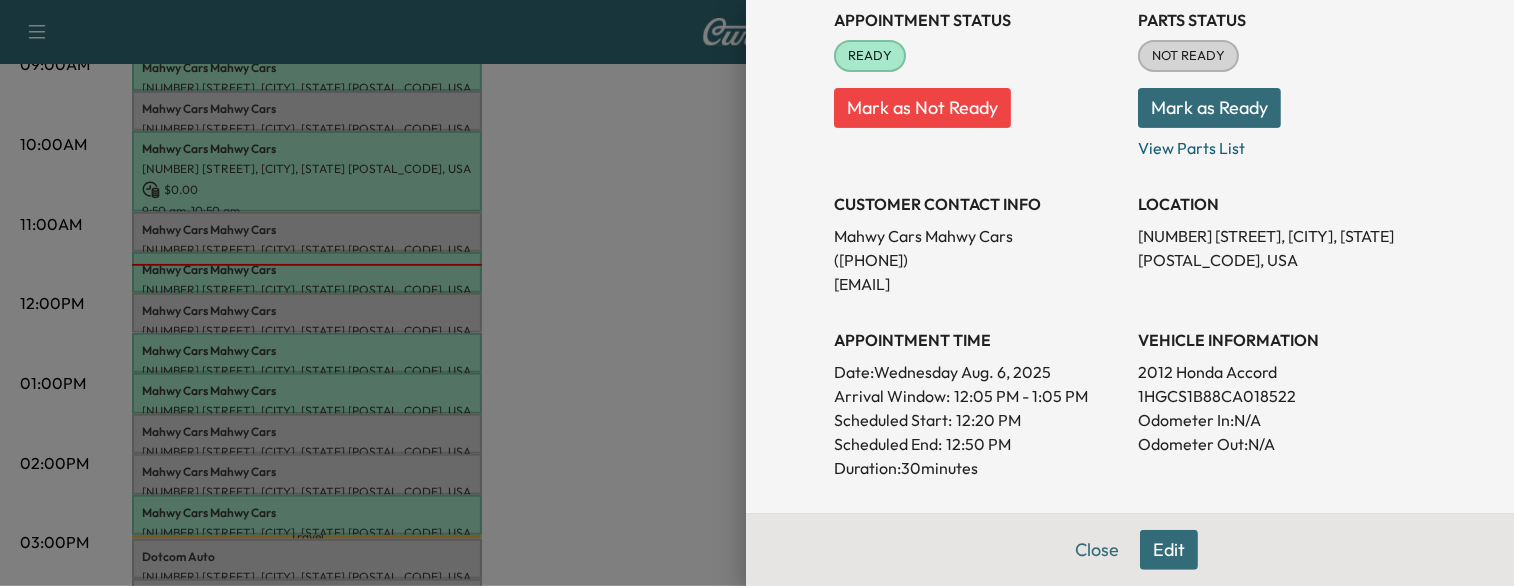 click at bounding box center (757, 293) 